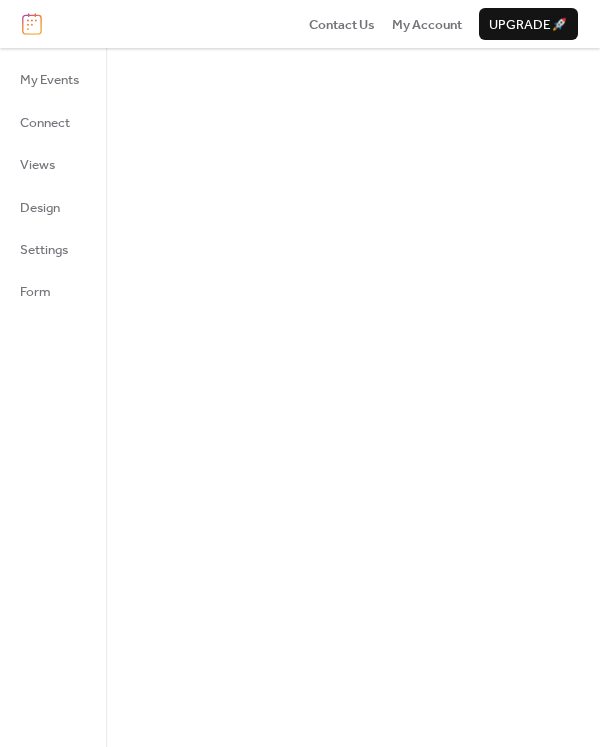 scroll, scrollTop: 0, scrollLeft: 0, axis: both 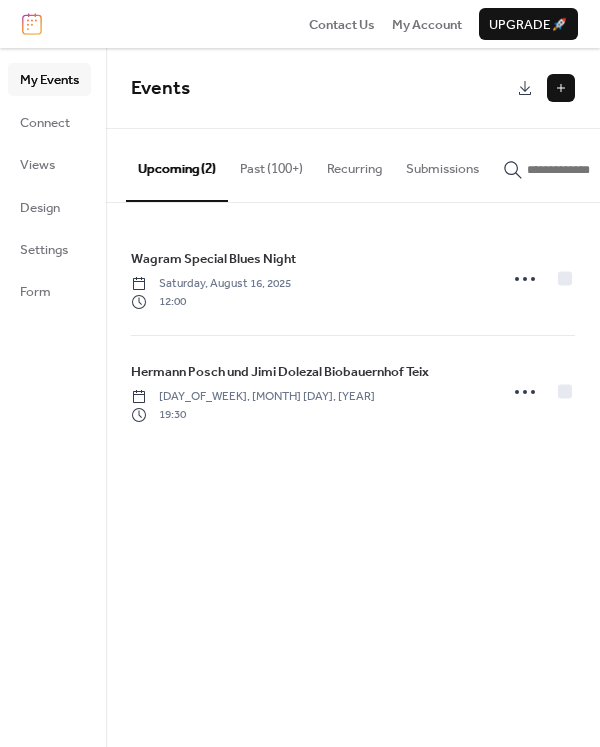 click at bounding box center [561, 88] 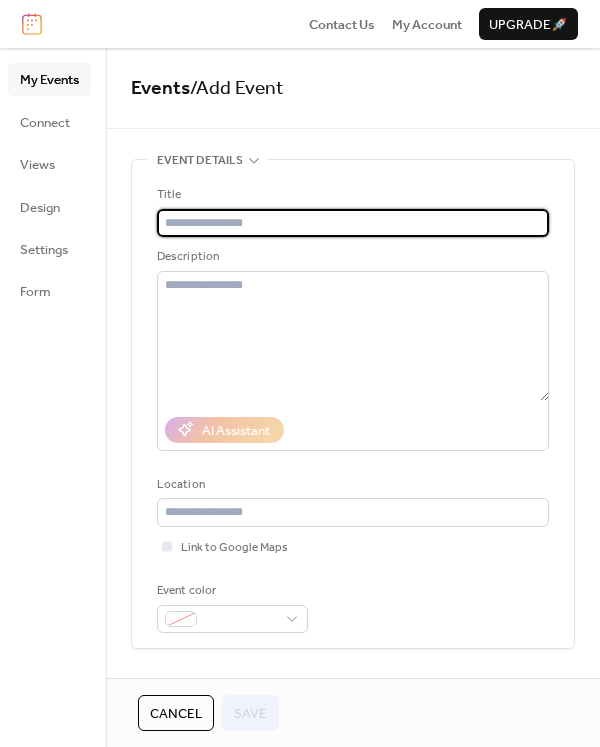 click at bounding box center (353, 223) 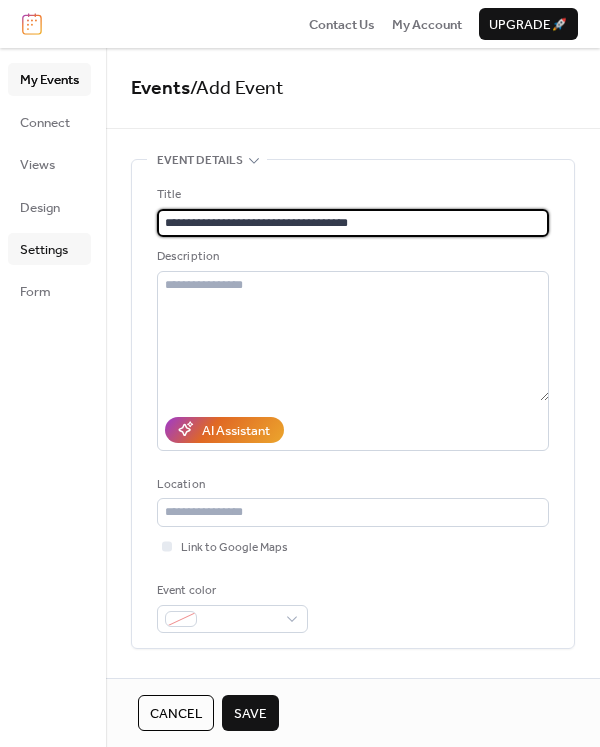 type on "**********" 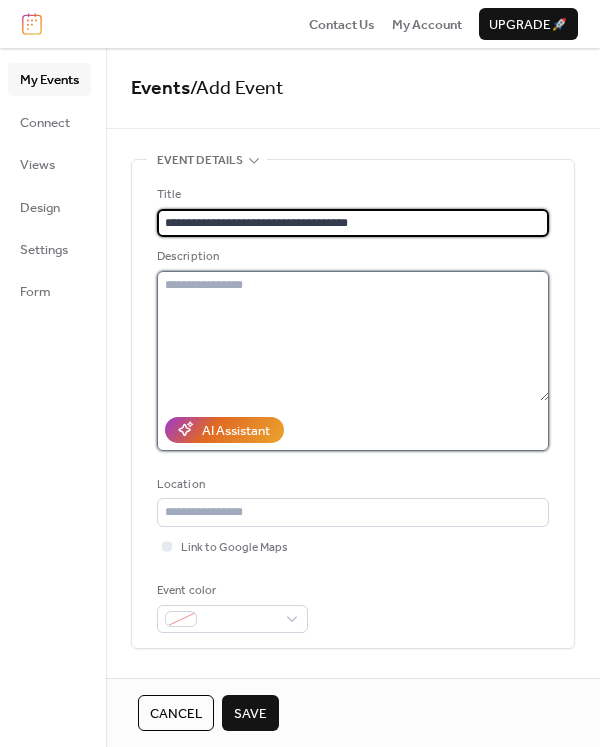 click at bounding box center (353, 336) 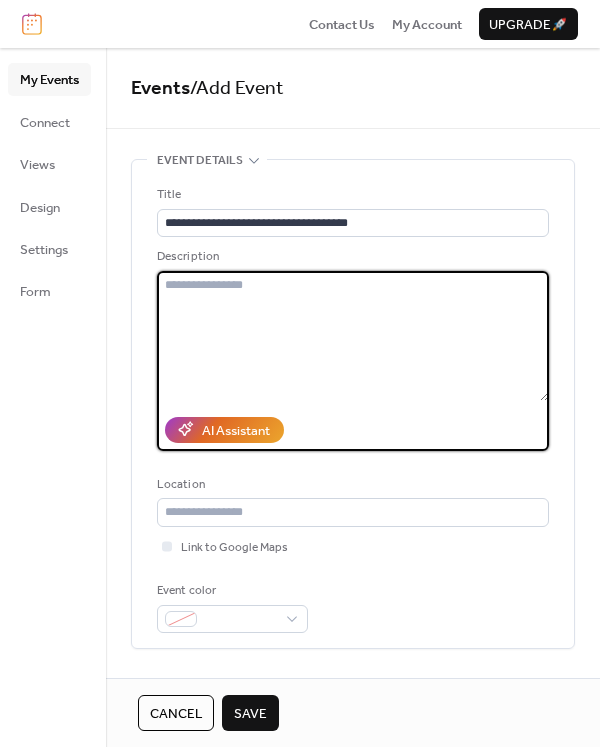 paste on "**********" 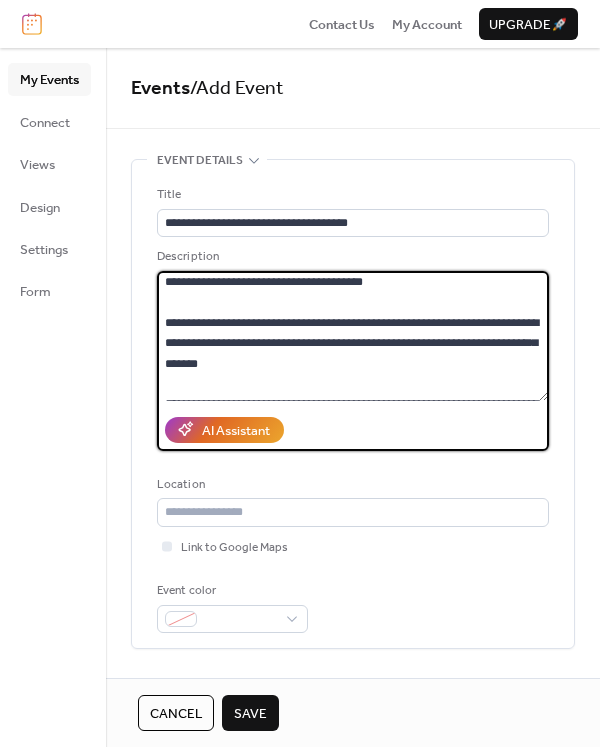 scroll, scrollTop: 0, scrollLeft: 0, axis: both 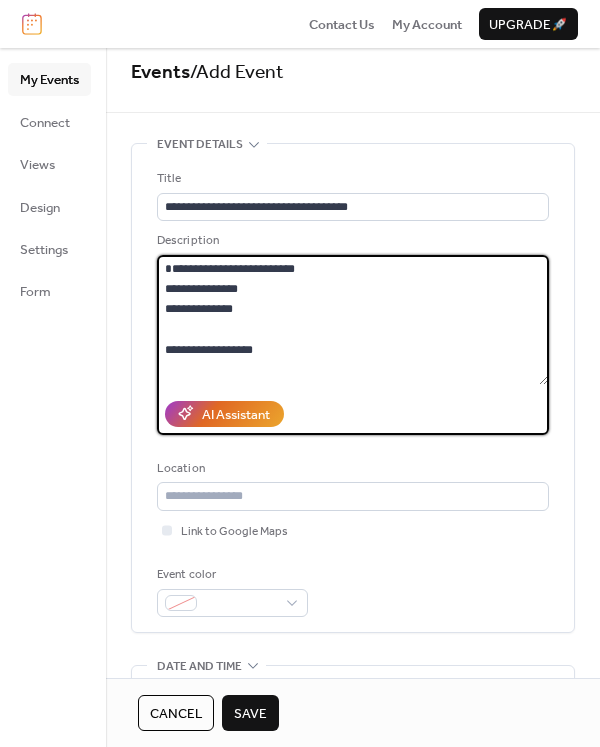 drag, startPoint x: 173, startPoint y: 290, endPoint x: 217, endPoint y: 298, distance: 44.72136 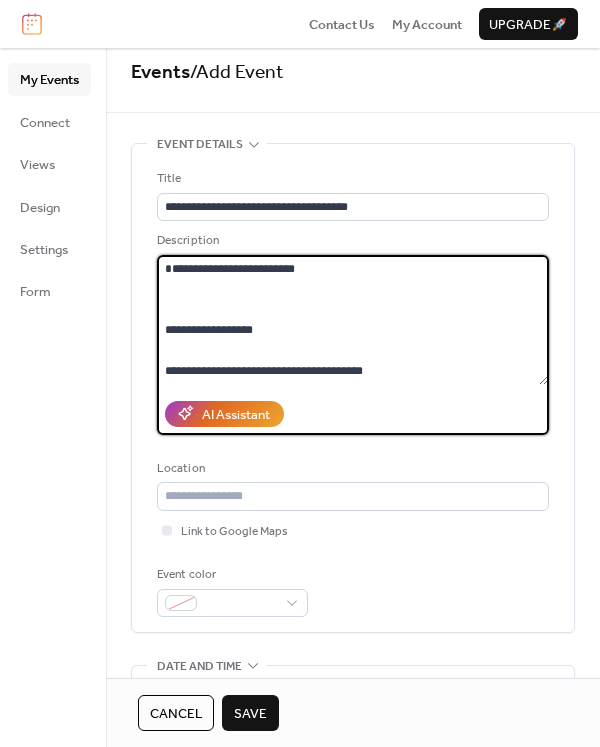 type on "**********" 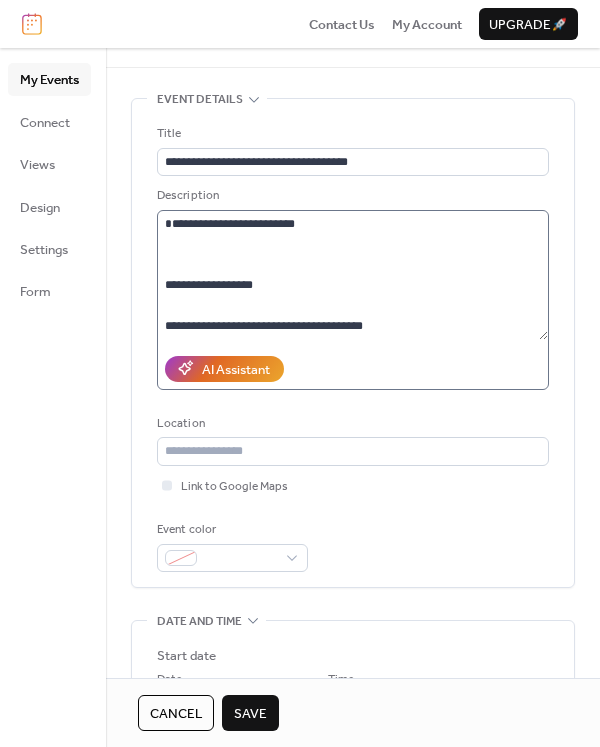 scroll, scrollTop: 105, scrollLeft: 0, axis: vertical 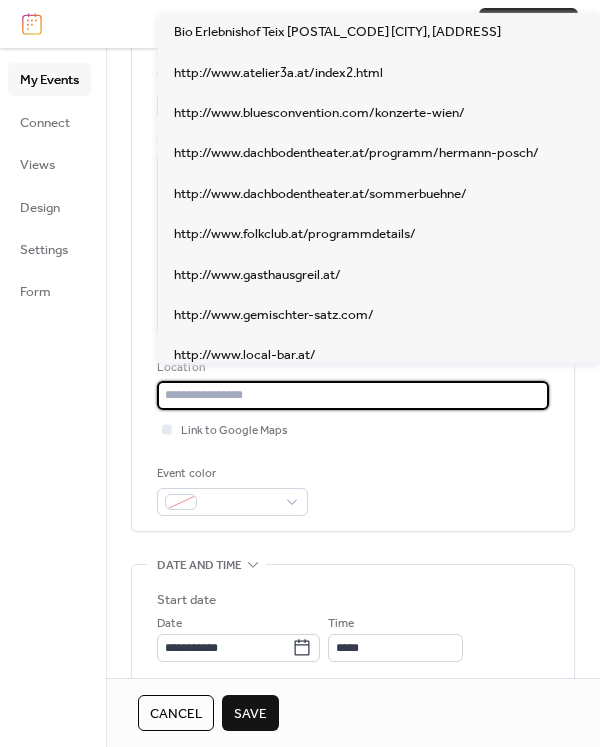 click at bounding box center (353, 395) 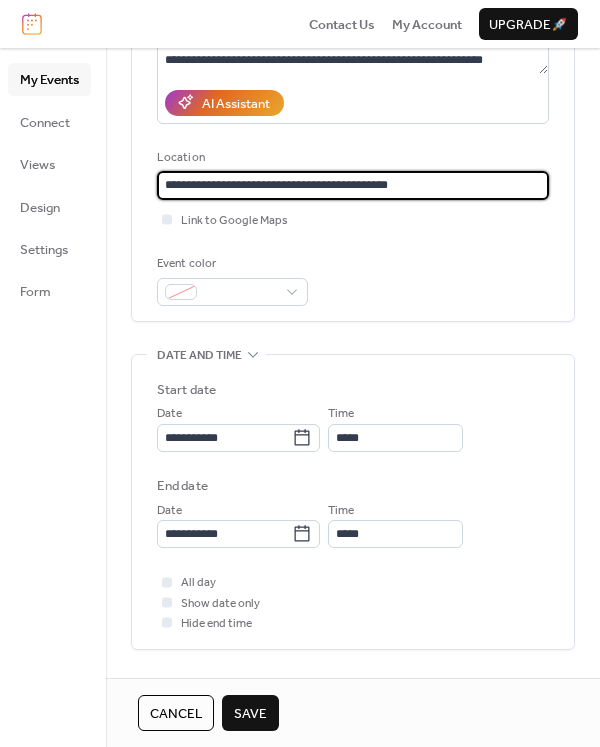 scroll, scrollTop: 328, scrollLeft: 0, axis: vertical 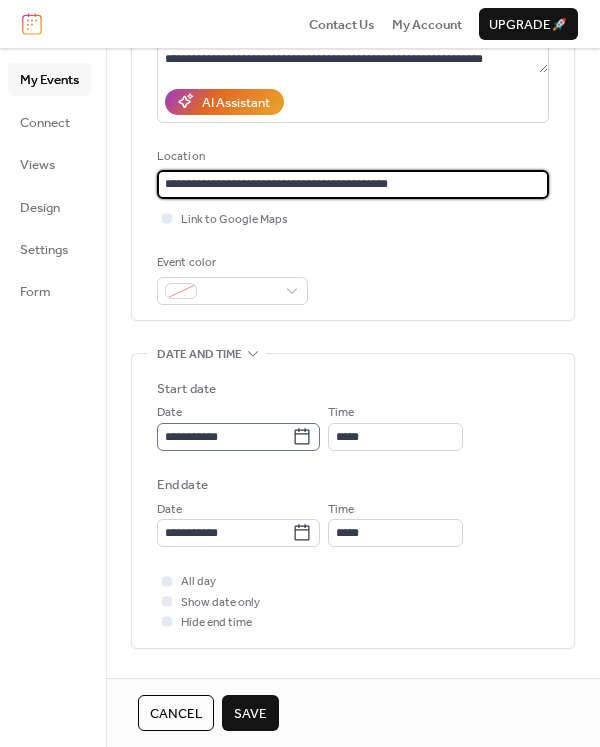 type on "**********" 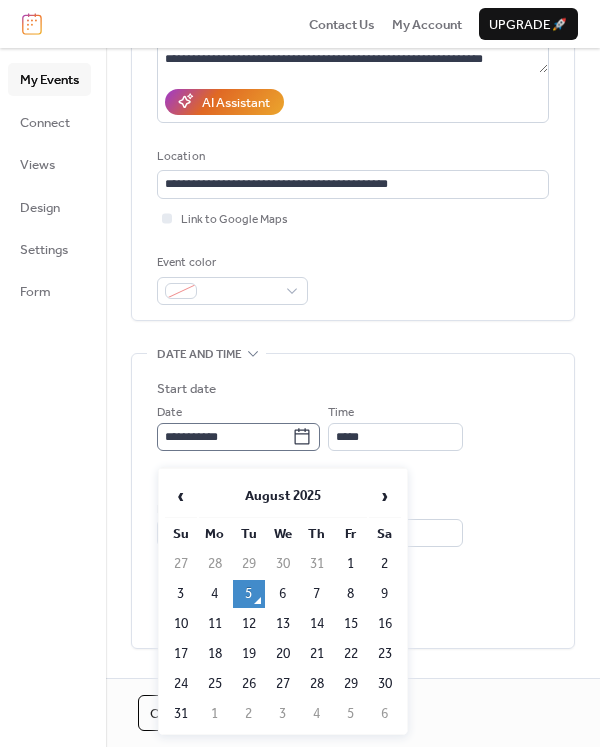click 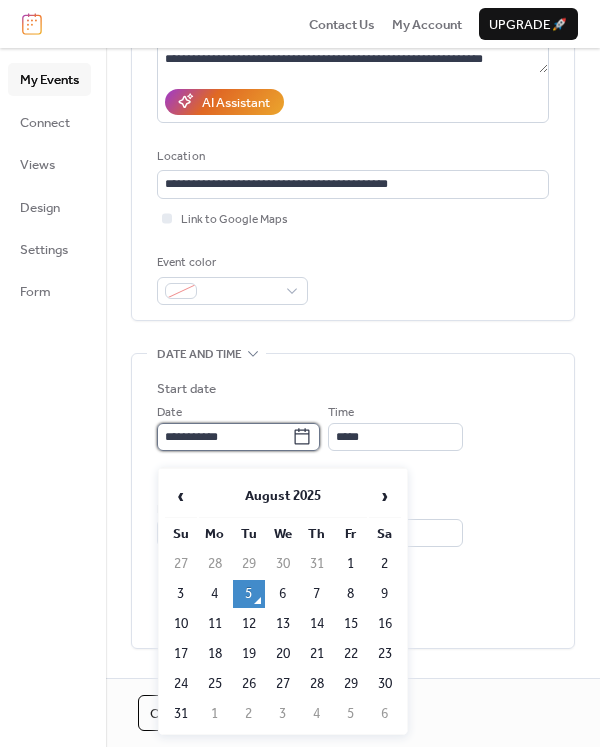 click on "**********" at bounding box center [224, 437] 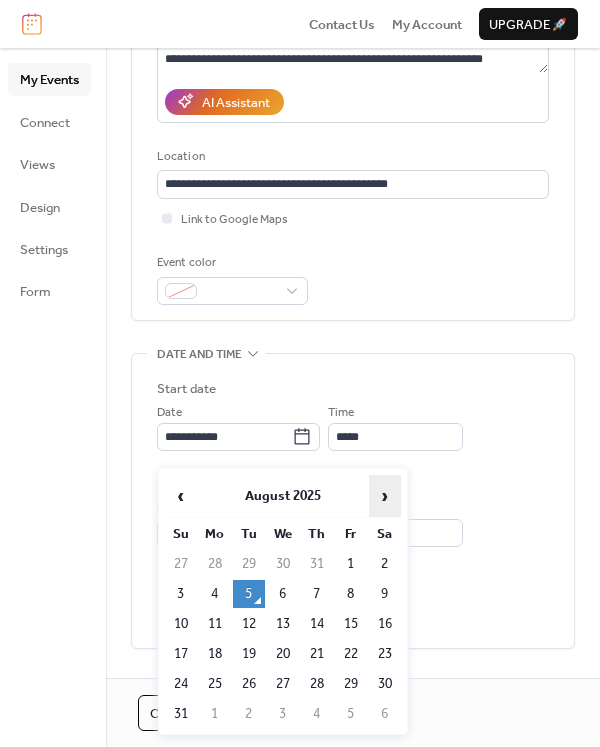 click on "›" at bounding box center [385, 496] 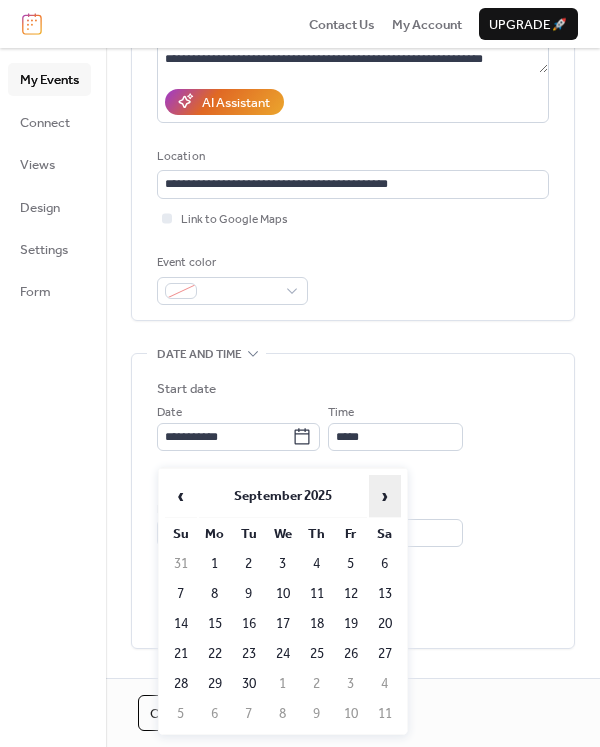 click on "›" at bounding box center [385, 496] 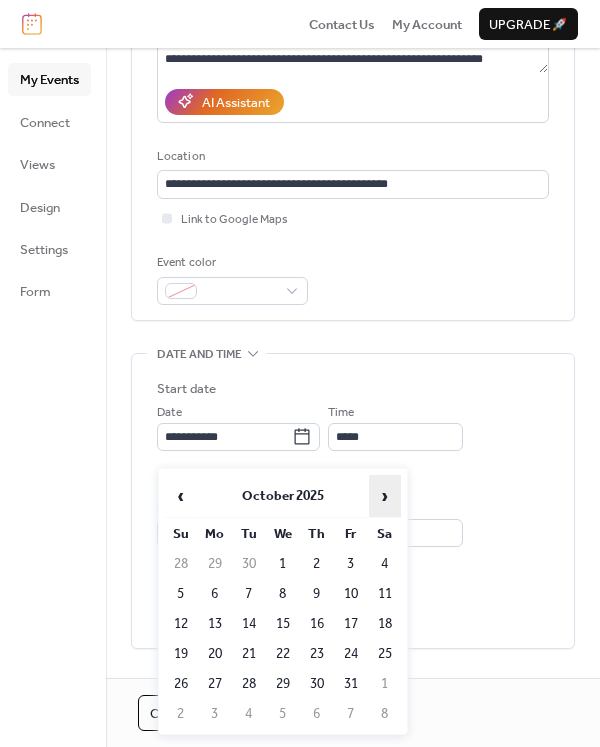 click on "›" at bounding box center (385, 496) 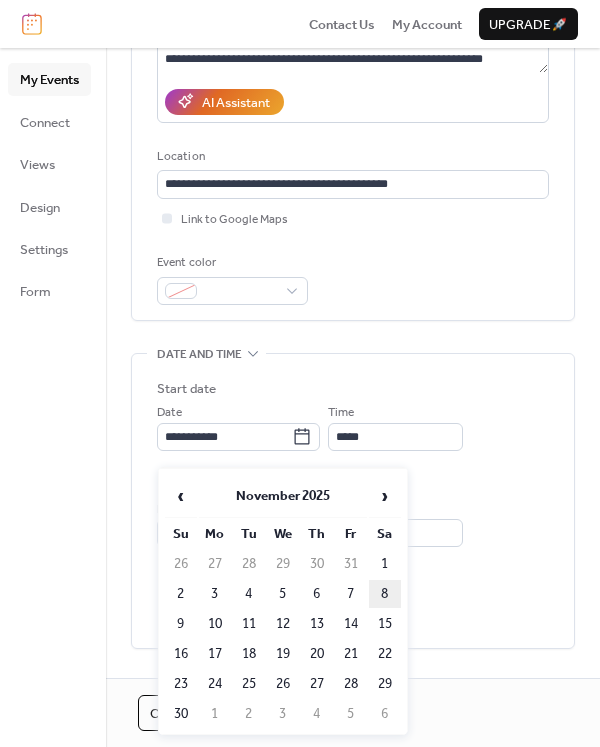 click on "8" at bounding box center [385, 594] 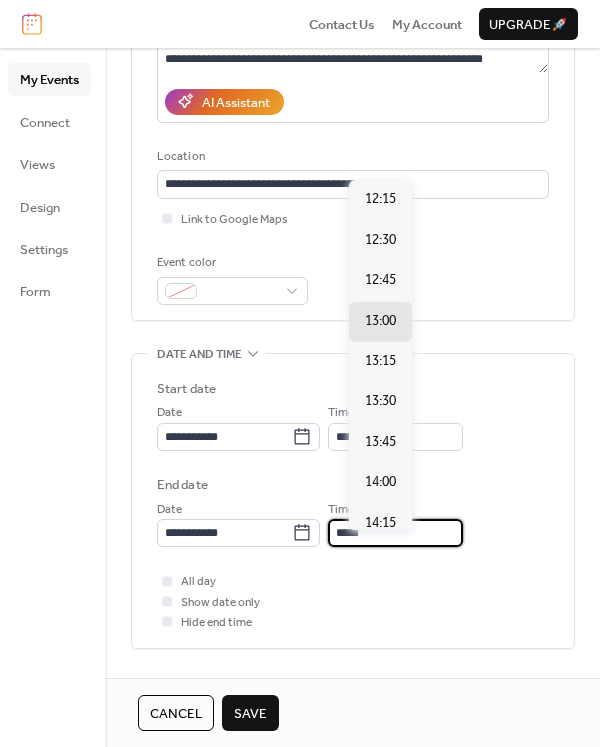 click on "*****" at bounding box center (395, 533) 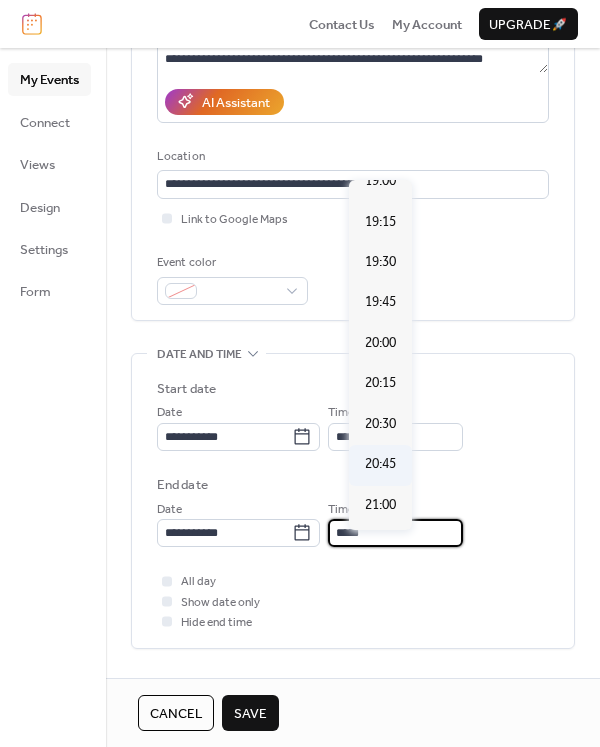 scroll, scrollTop: 1115, scrollLeft: 0, axis: vertical 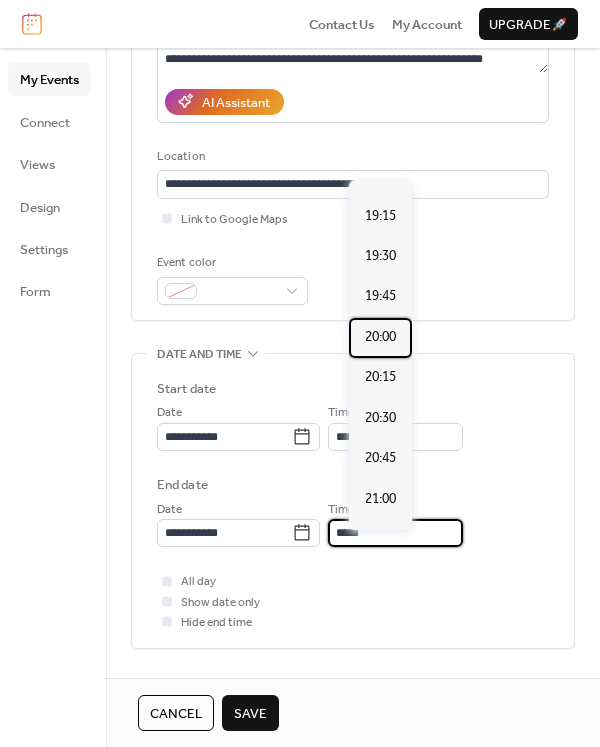 click on "20:00" at bounding box center [380, 337] 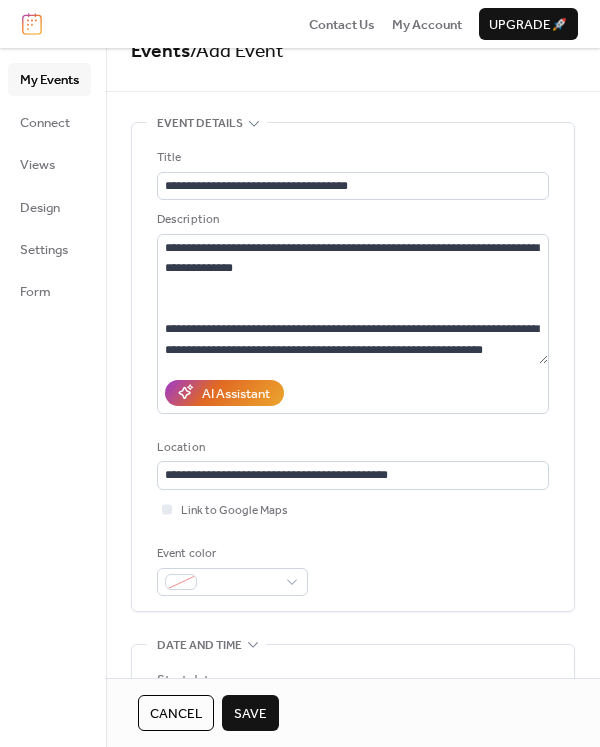 scroll, scrollTop: 0, scrollLeft: 0, axis: both 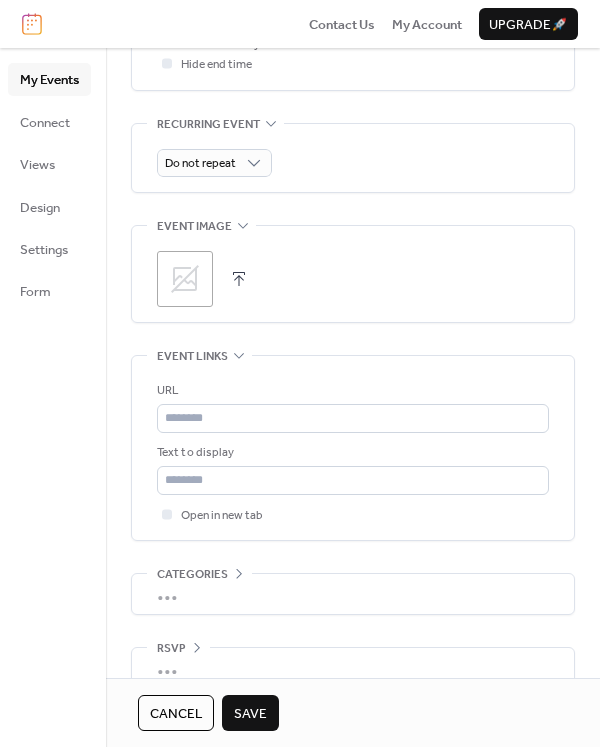 click 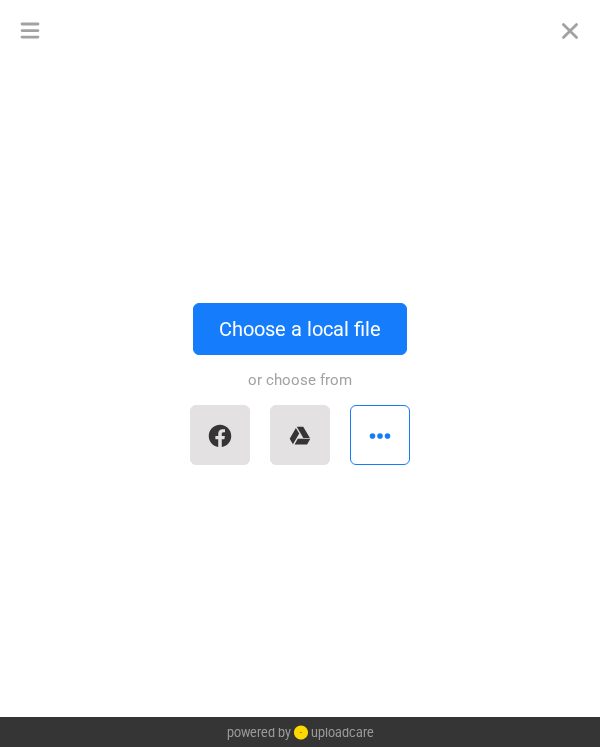 scroll, scrollTop: 892, scrollLeft: 0, axis: vertical 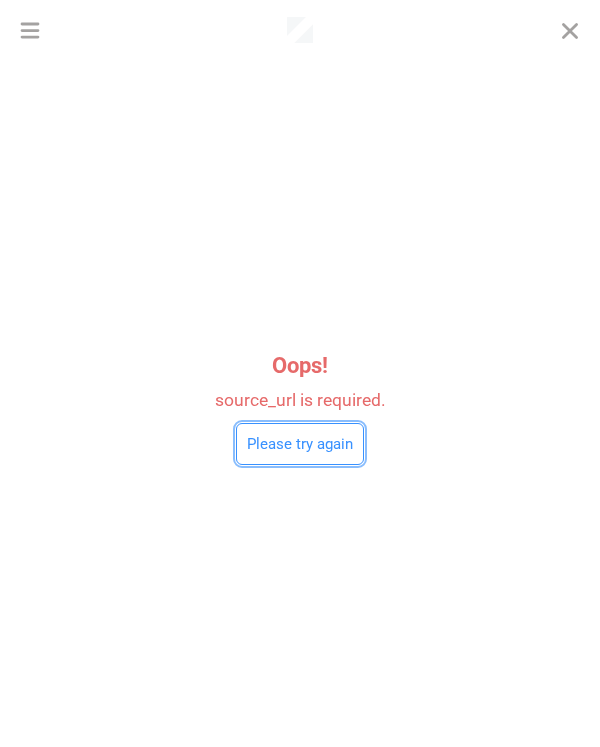 click on "Please try again" at bounding box center (300, 444) 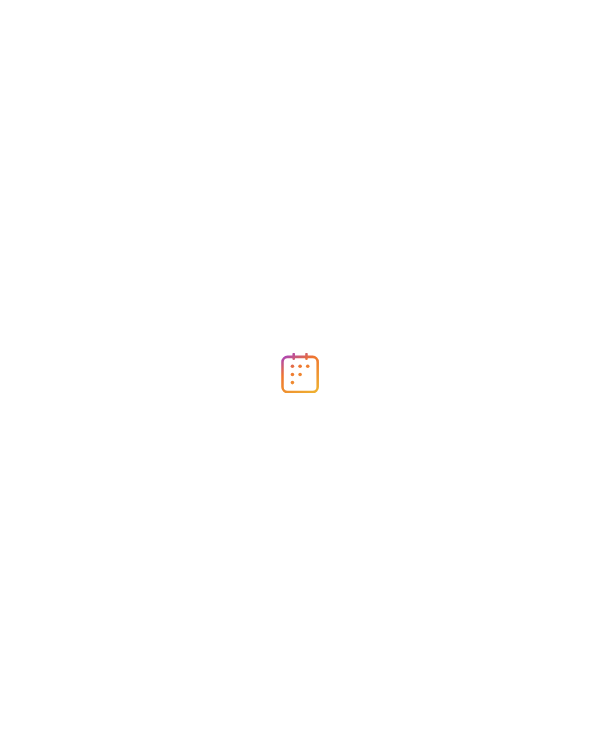 scroll, scrollTop: 0, scrollLeft: 0, axis: both 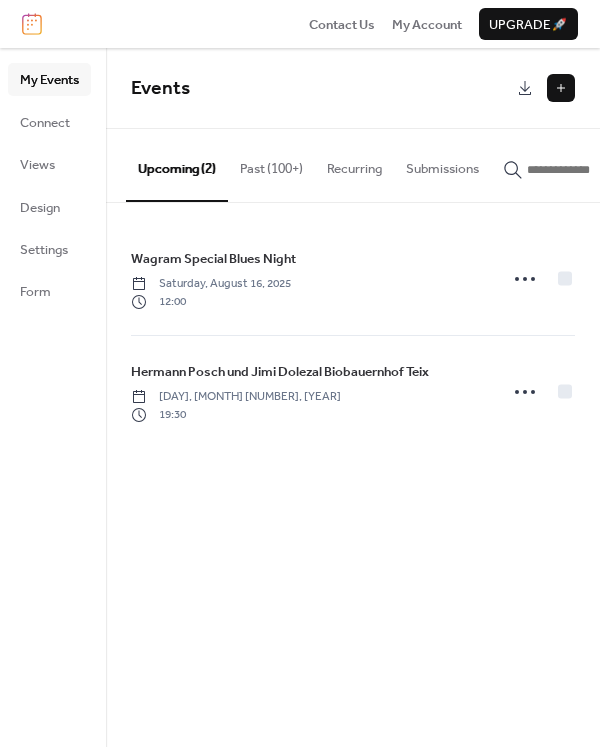 click at bounding box center (561, 88) 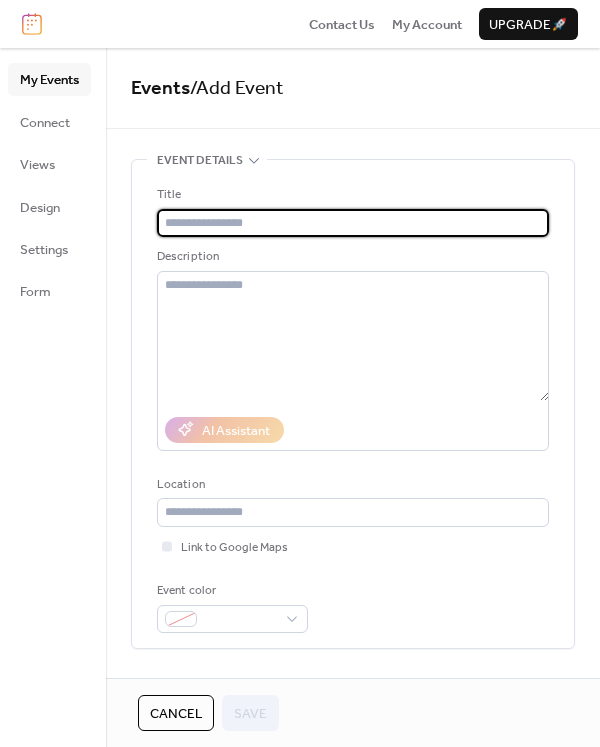 click at bounding box center (353, 223) 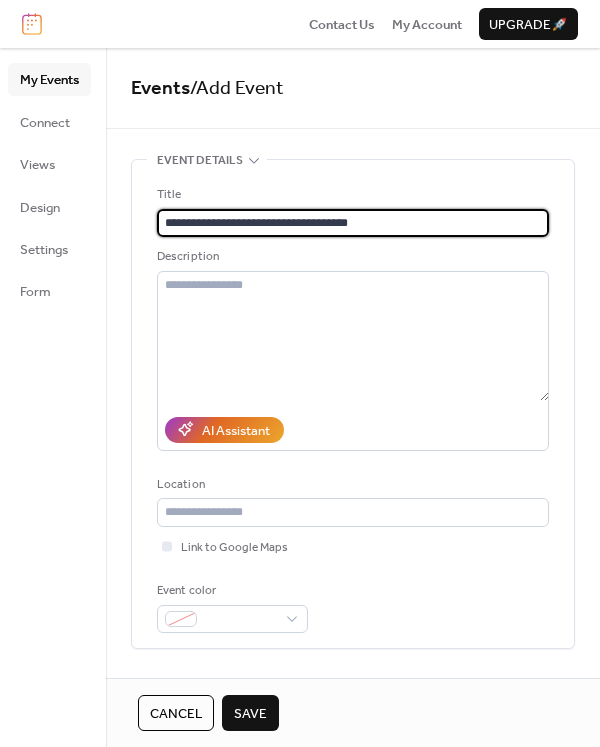 type on "**********" 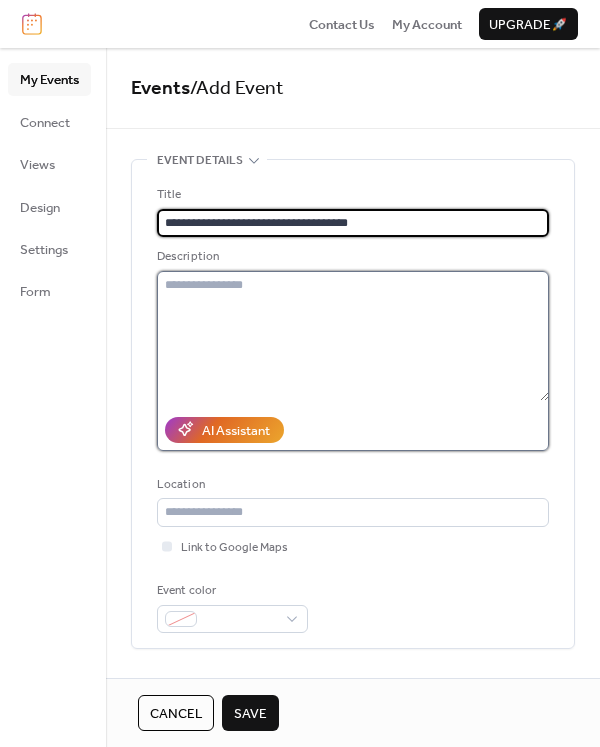 click at bounding box center [353, 336] 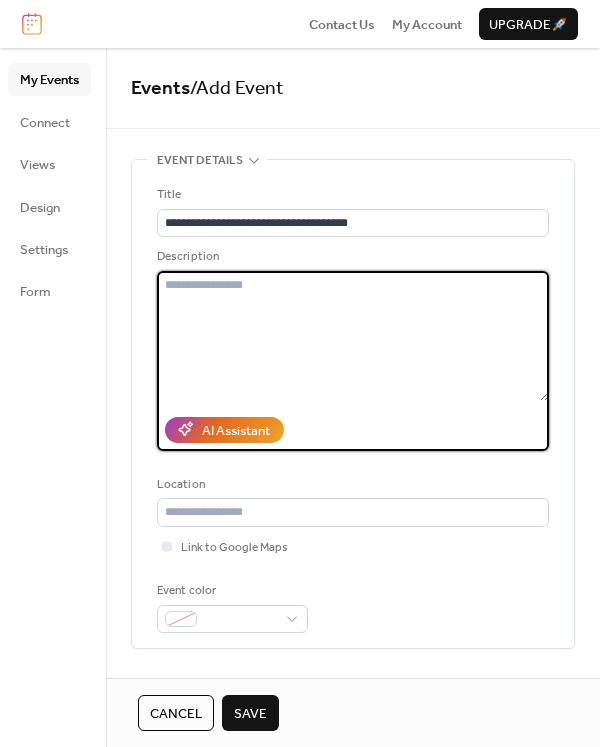 paste on "**********" 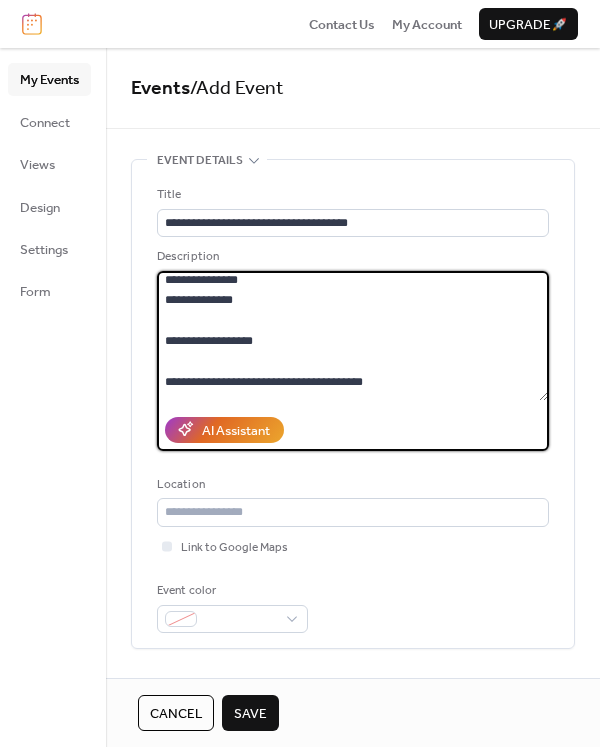 scroll, scrollTop: 18, scrollLeft: 0, axis: vertical 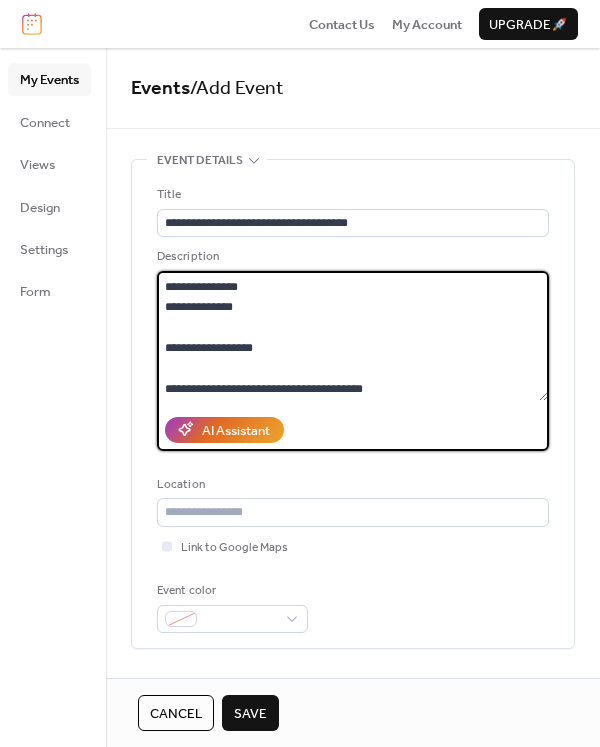 drag, startPoint x: 163, startPoint y: 335, endPoint x: 280, endPoint y: 348, distance: 117.72001 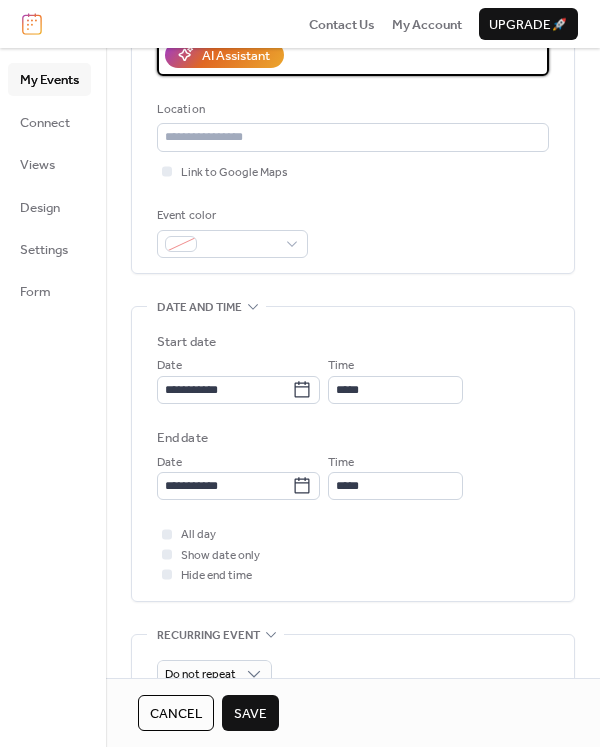 scroll, scrollTop: 379, scrollLeft: 0, axis: vertical 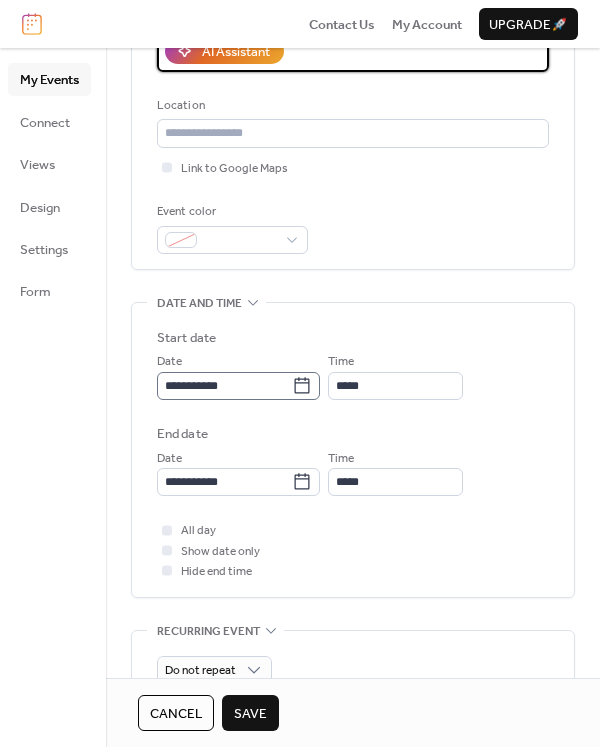type on "**********" 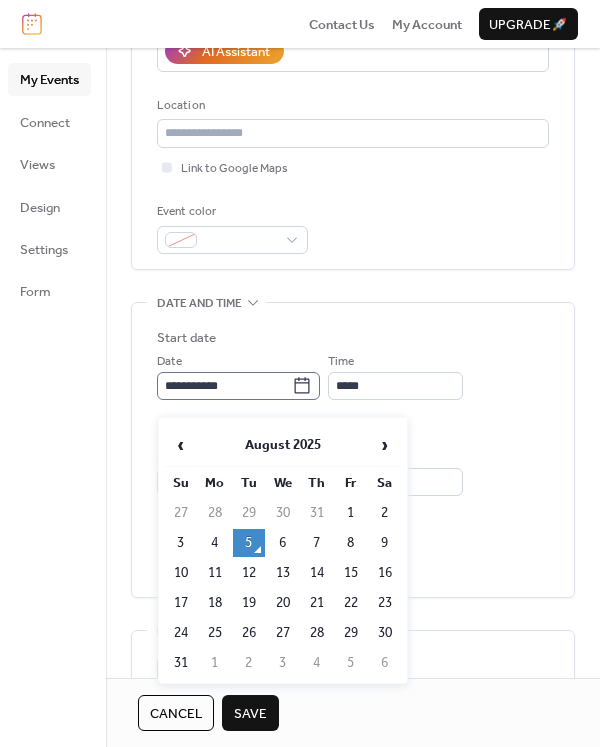 click 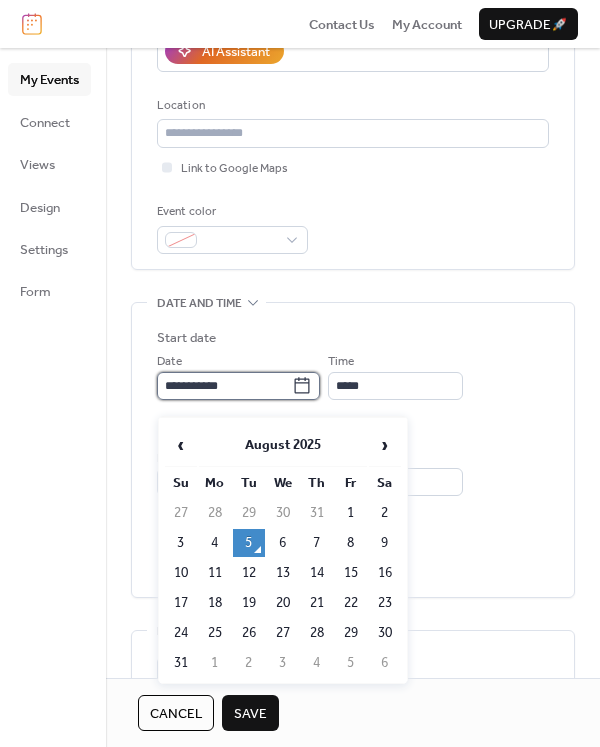click on "**********" at bounding box center [224, 386] 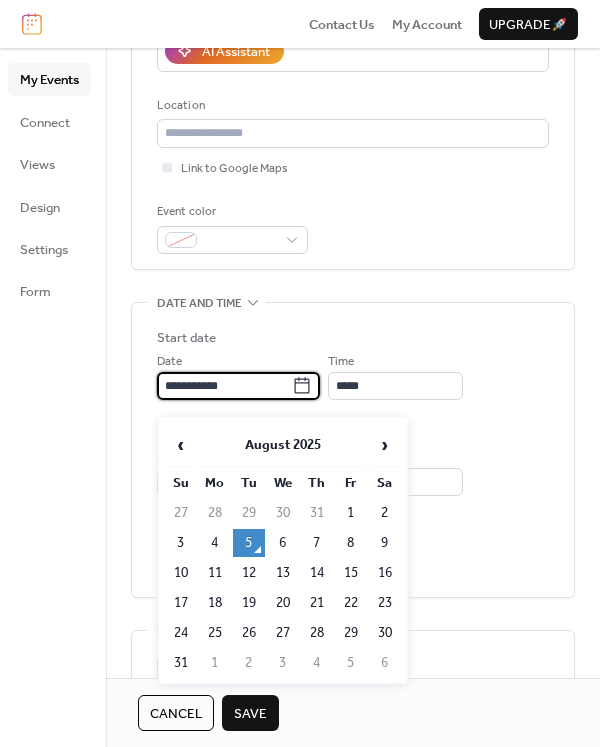 scroll, scrollTop: 380, scrollLeft: 0, axis: vertical 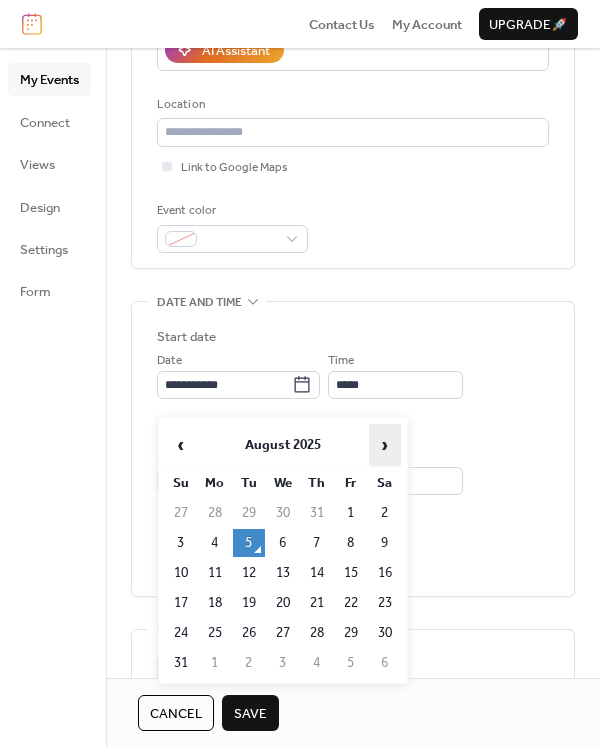 click on "›" at bounding box center (385, 445) 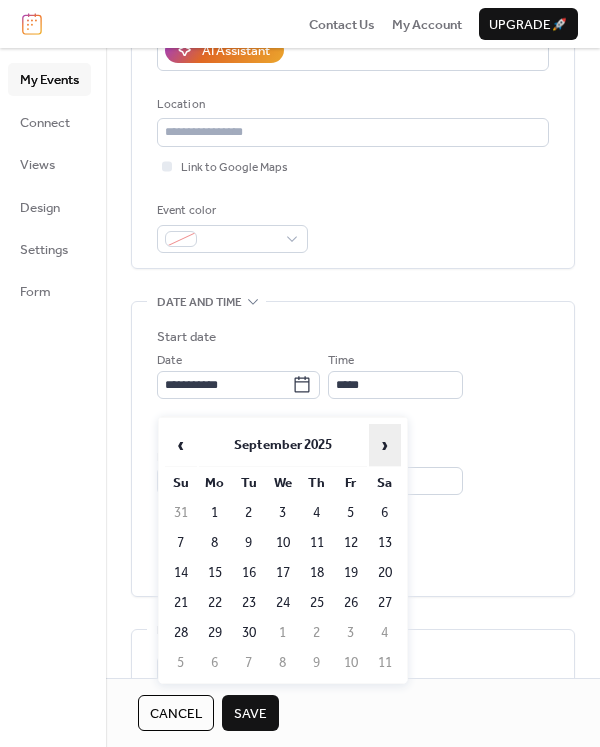 click on "›" at bounding box center [385, 445] 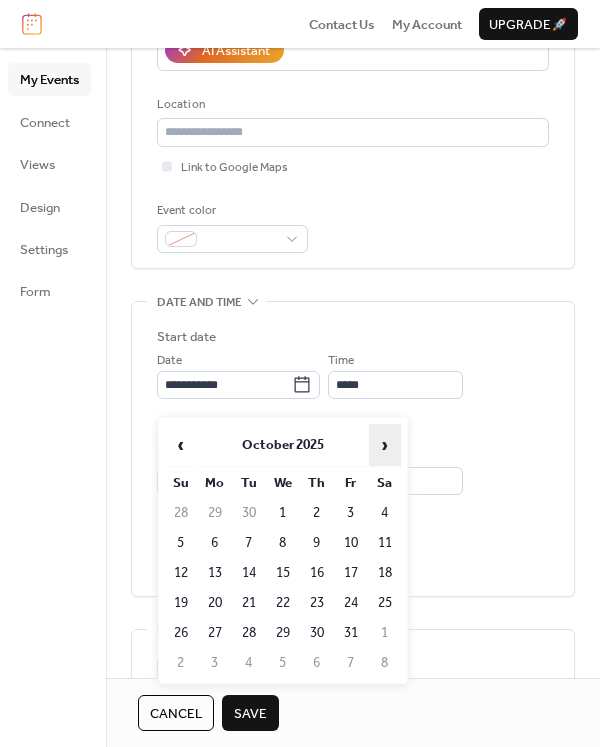 click on "›" at bounding box center (385, 445) 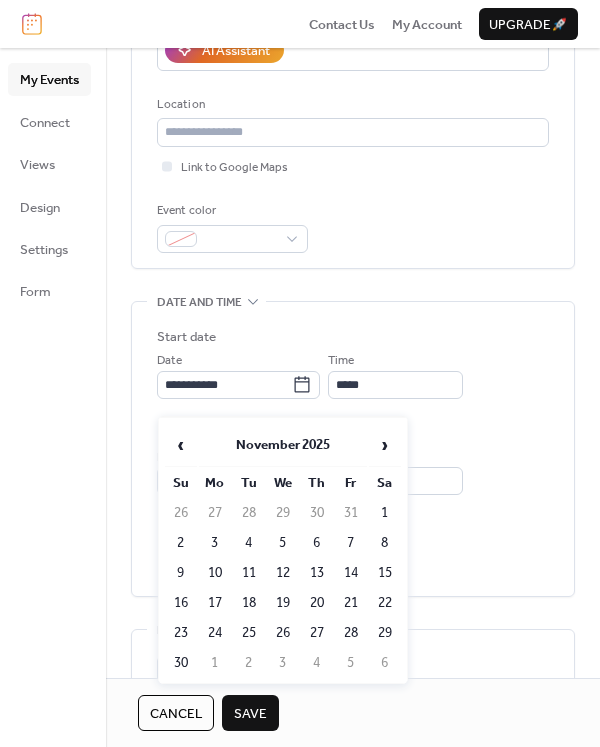 click on "8" at bounding box center (385, 543) 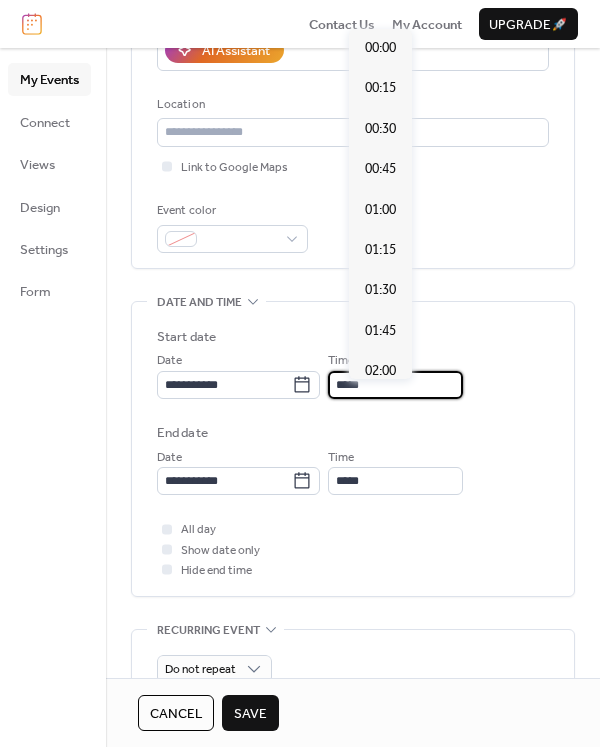 click on "*****" at bounding box center (395, 385) 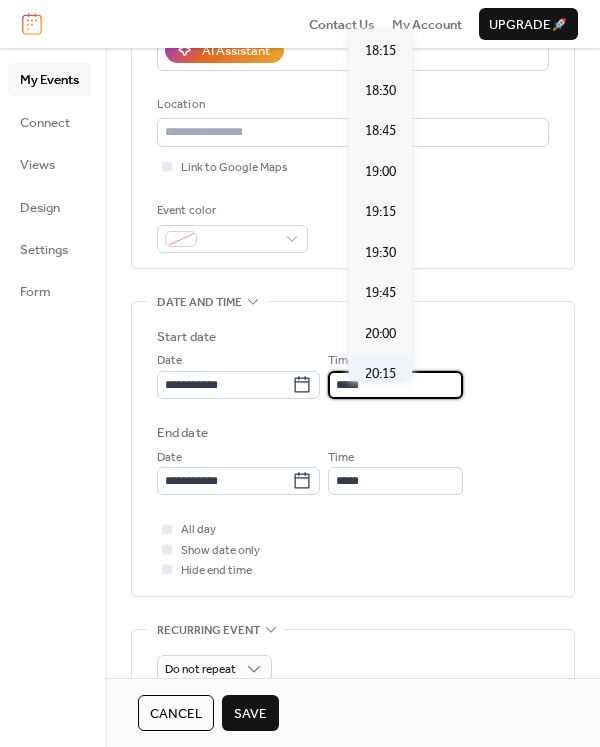 scroll, scrollTop: 2948, scrollLeft: 0, axis: vertical 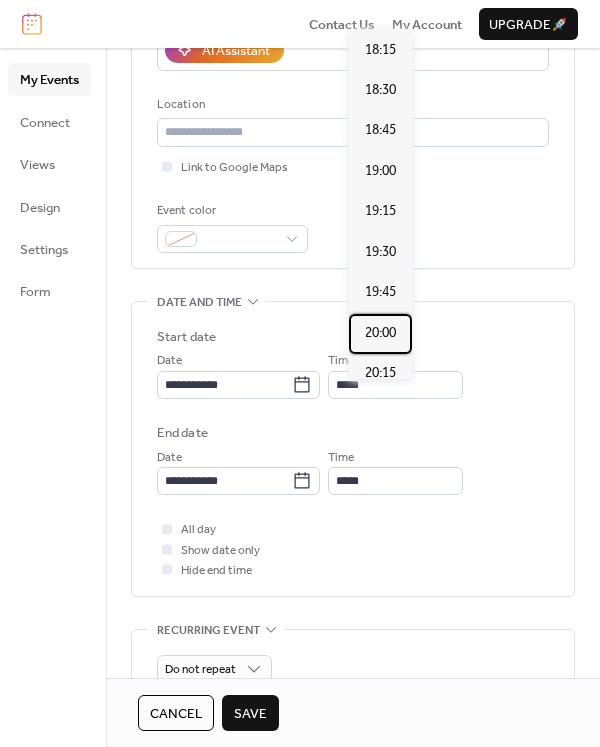 click on "20:00" at bounding box center (380, 333) 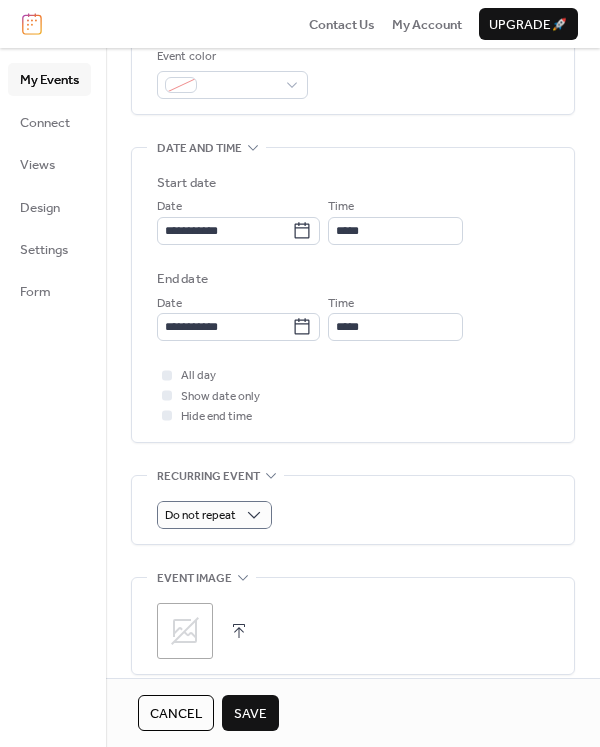 scroll, scrollTop: 540, scrollLeft: 0, axis: vertical 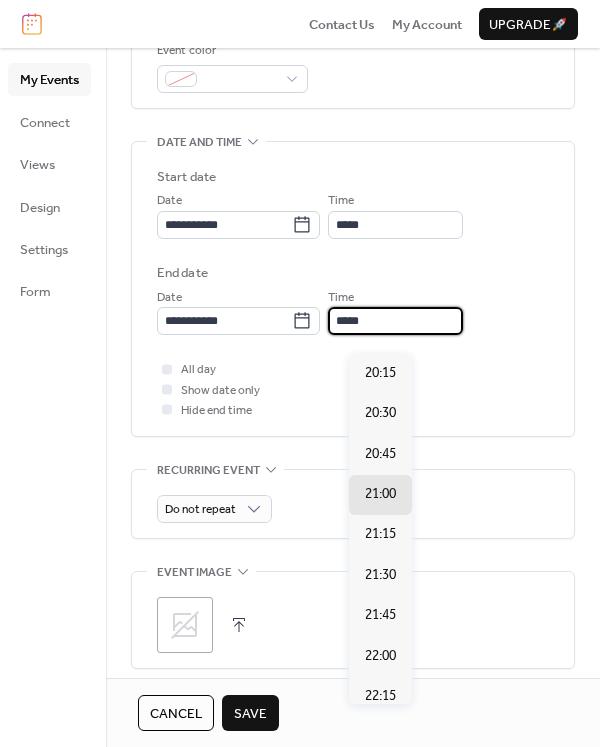 click on "*****" at bounding box center [395, 321] 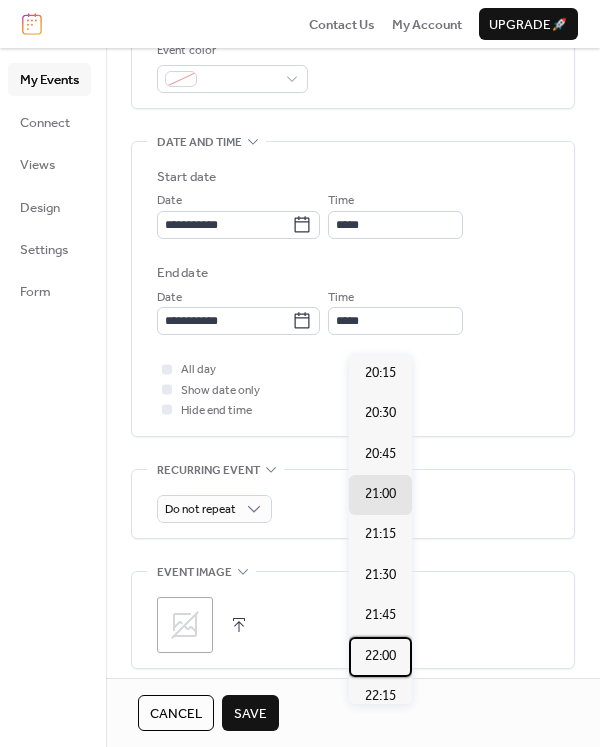 click on "22:00" at bounding box center (380, 656) 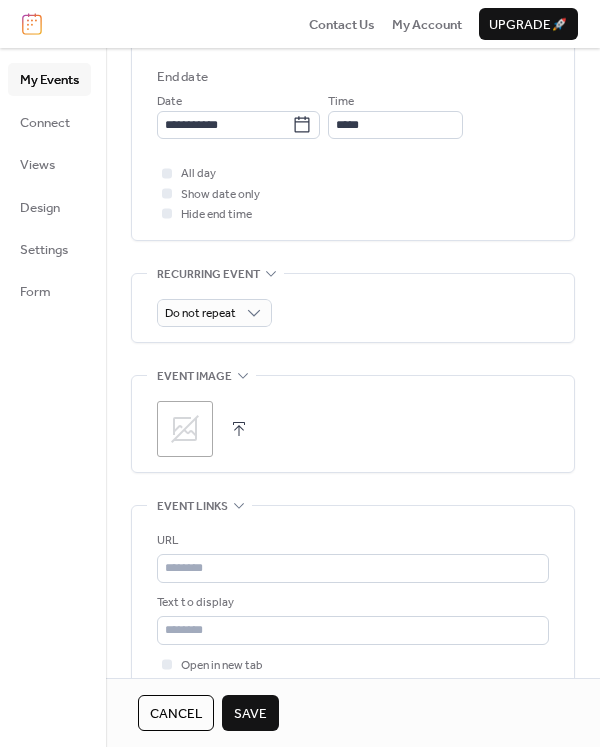 scroll, scrollTop: 738, scrollLeft: 0, axis: vertical 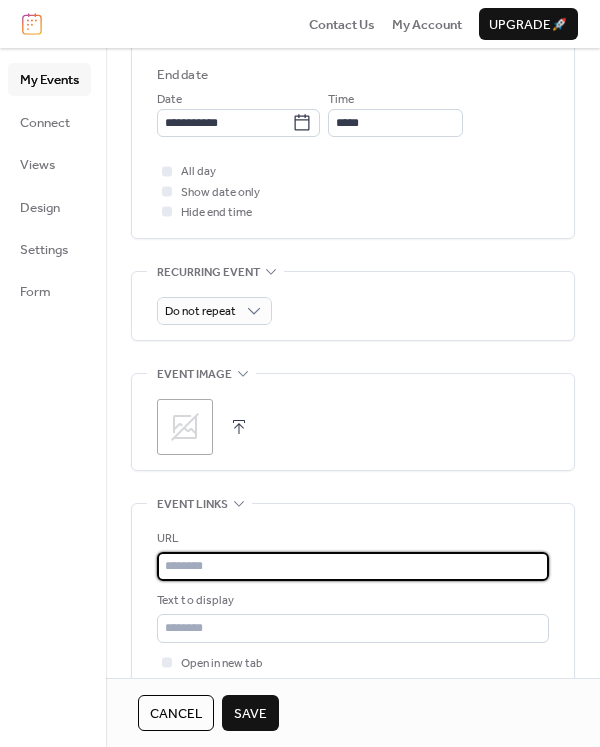 click at bounding box center [353, 566] 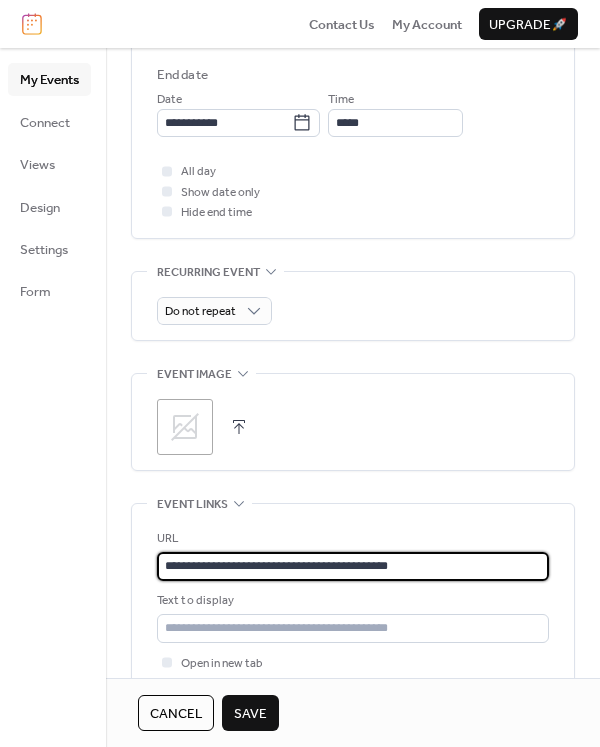 type on "**********" 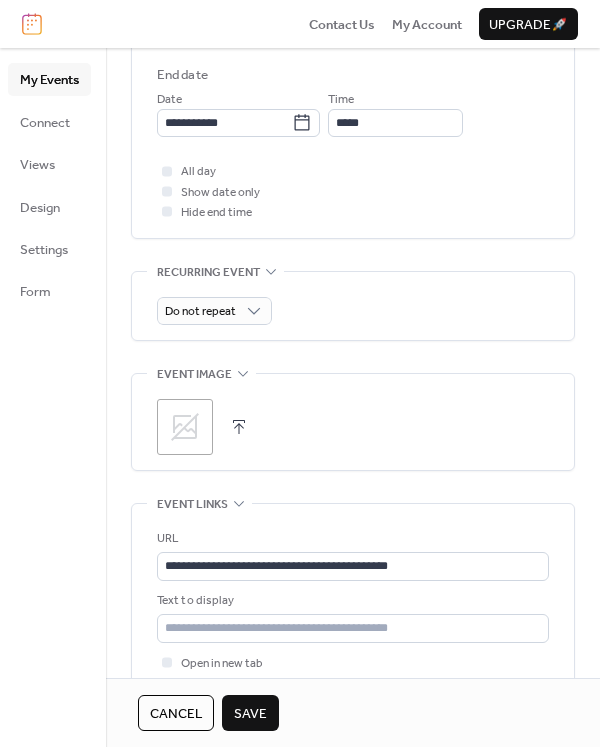 click on "Save" at bounding box center [250, 714] 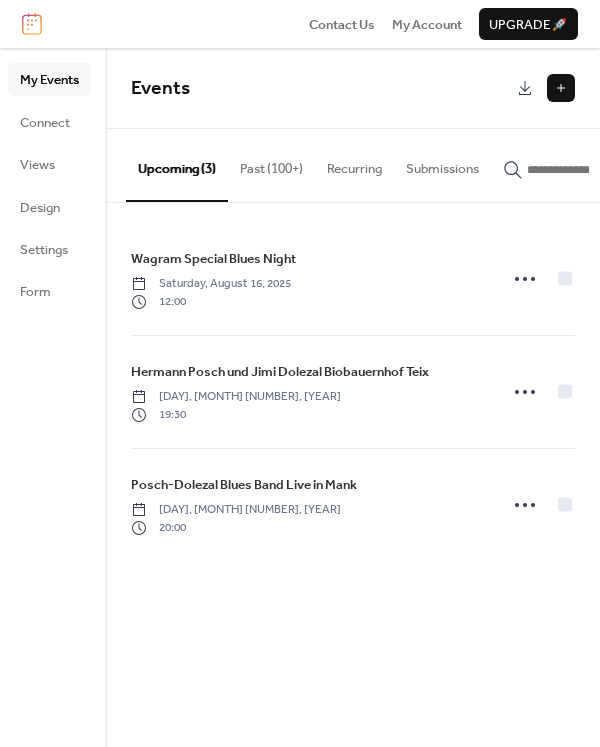click at bounding box center (561, 88) 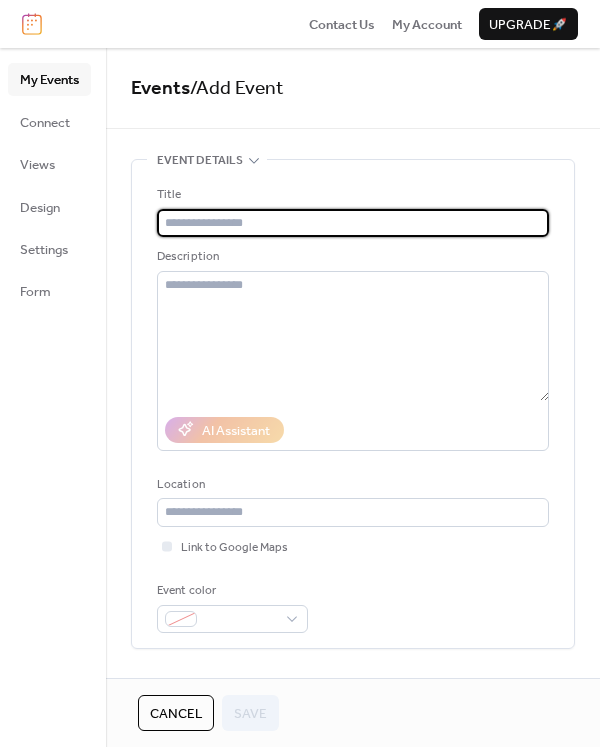 click at bounding box center (353, 223) 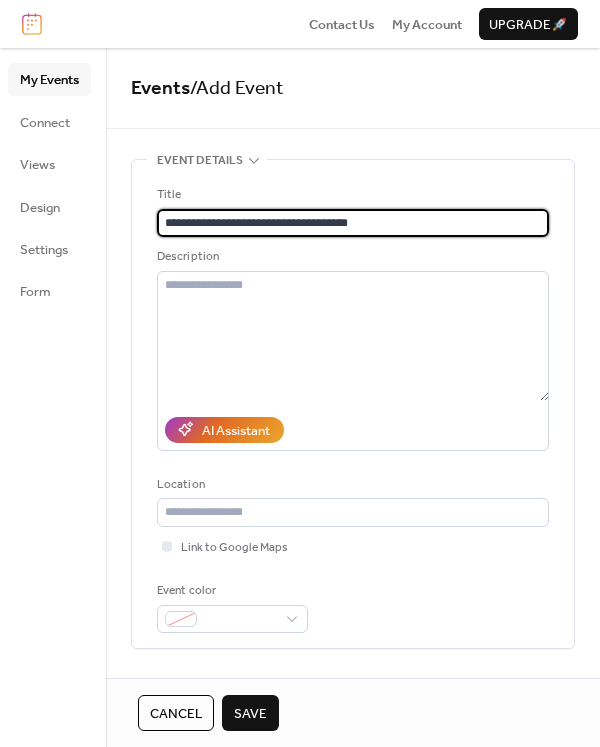 click on "**********" at bounding box center [353, 223] 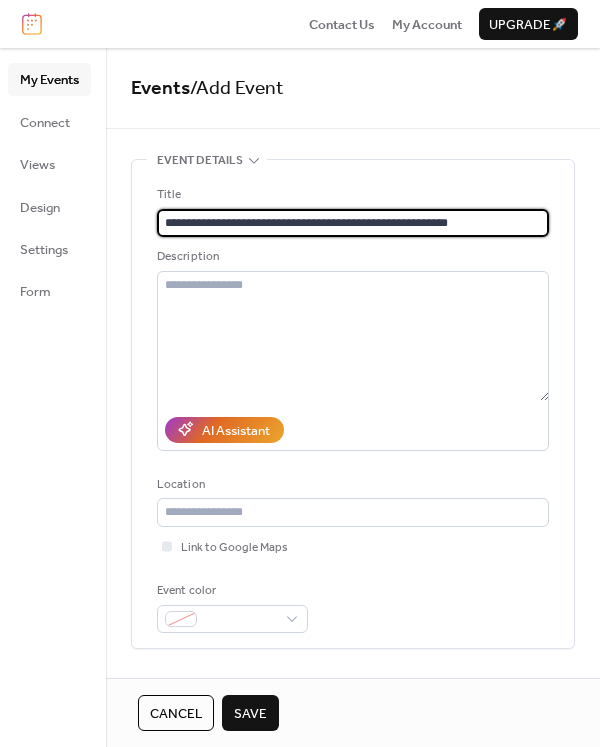 type on "**********" 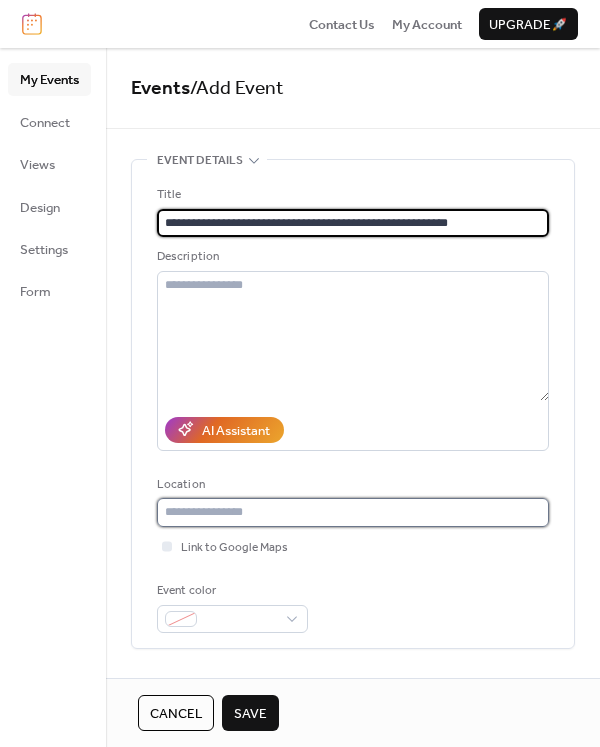 click at bounding box center (353, 512) 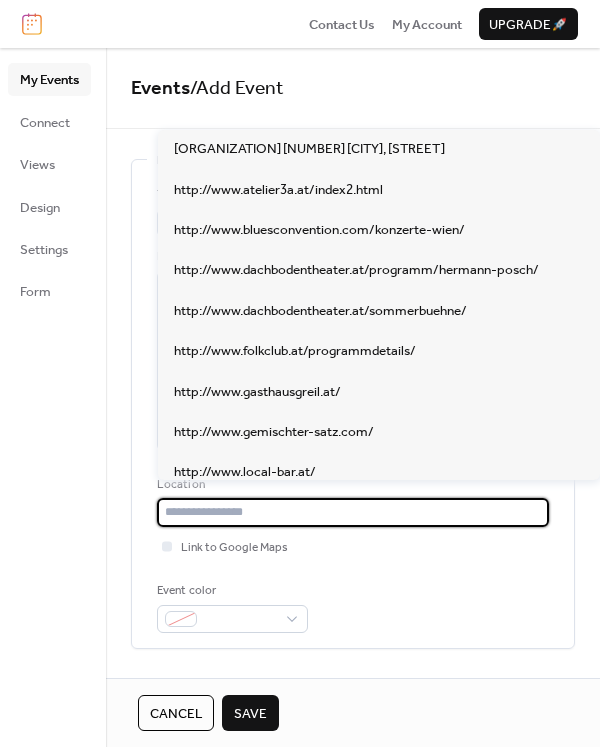 paste on "**********" 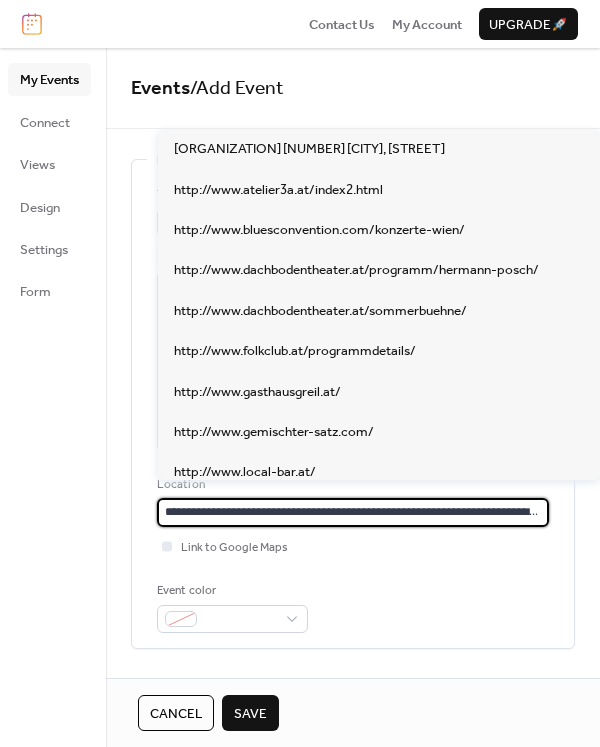 scroll, scrollTop: 0, scrollLeft: 49, axis: horizontal 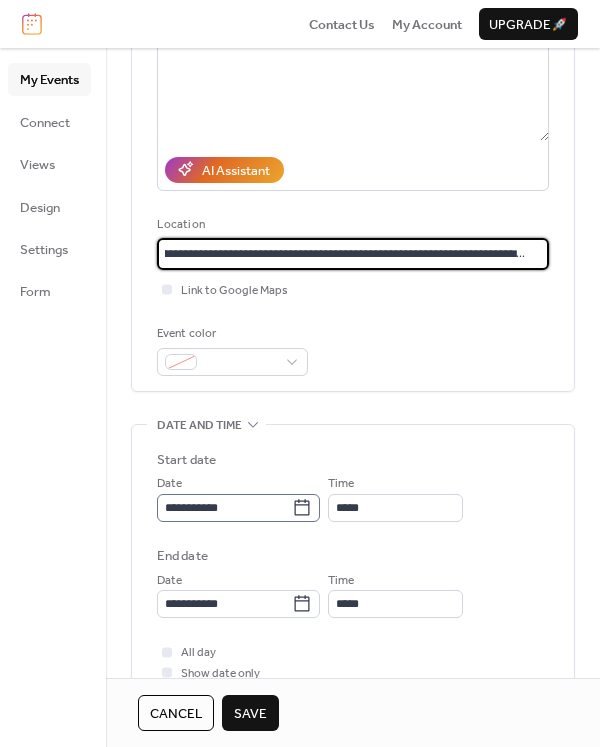 type on "**********" 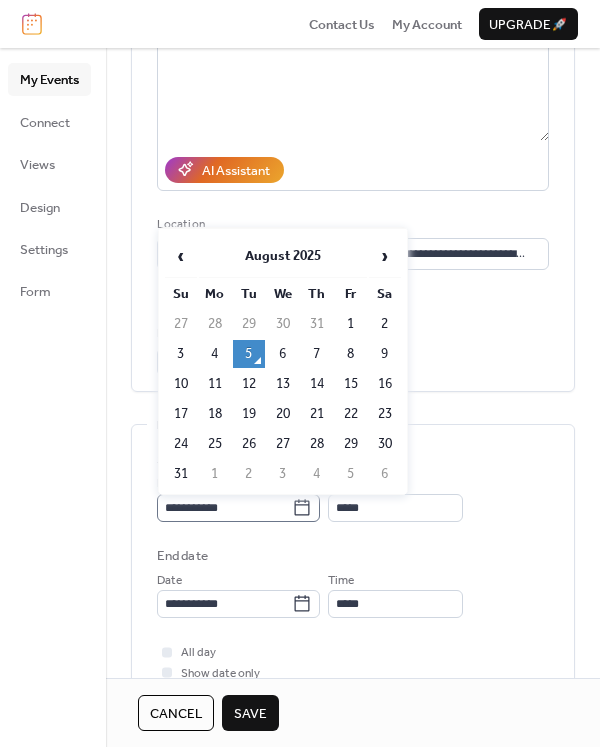 click 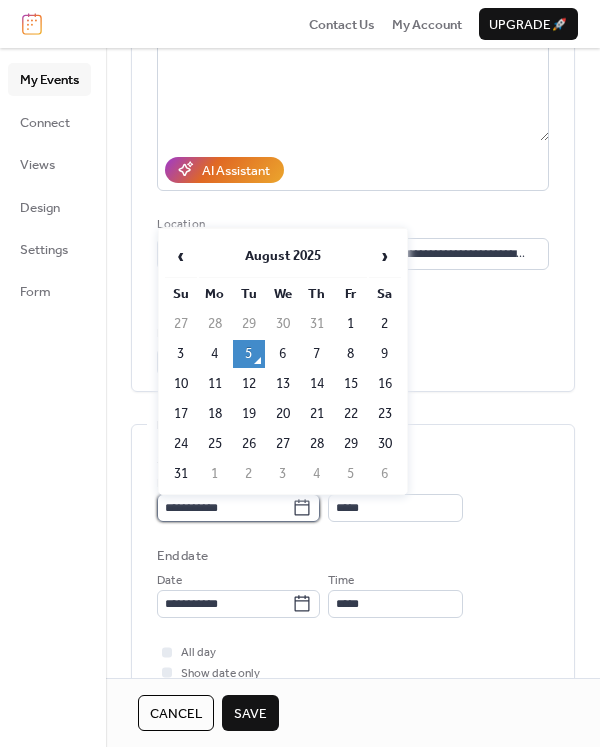 click on "**********" at bounding box center (224, 508) 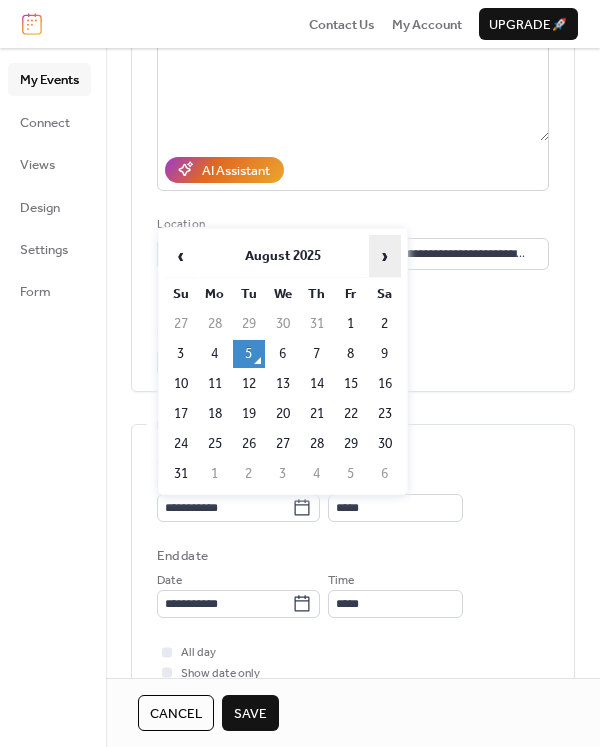 click on "›" at bounding box center [385, 256] 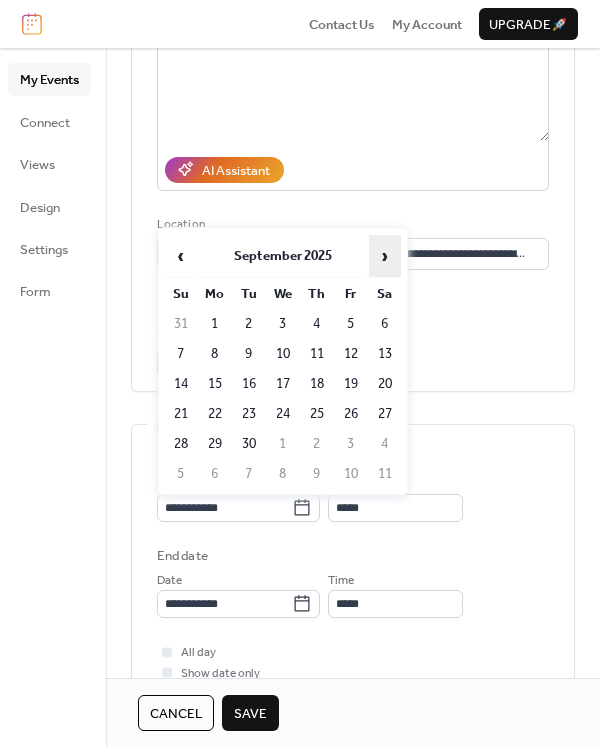 click on "›" at bounding box center (385, 256) 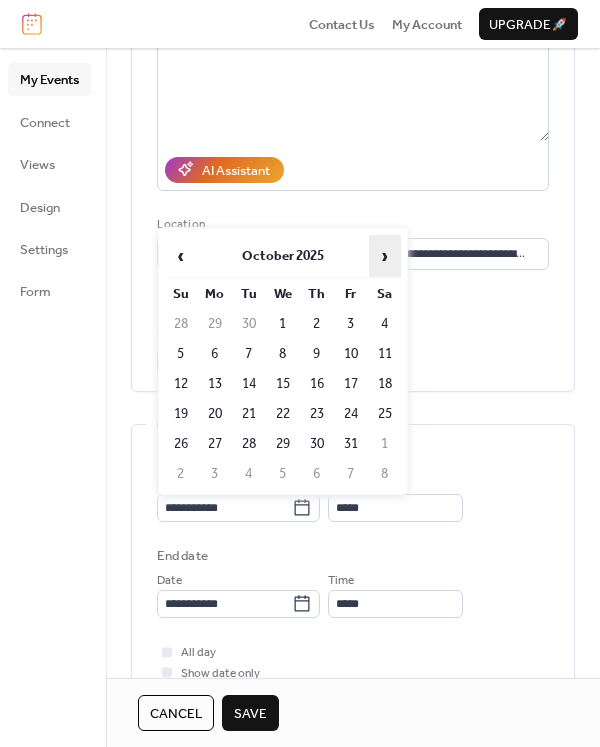 click on "›" at bounding box center [385, 256] 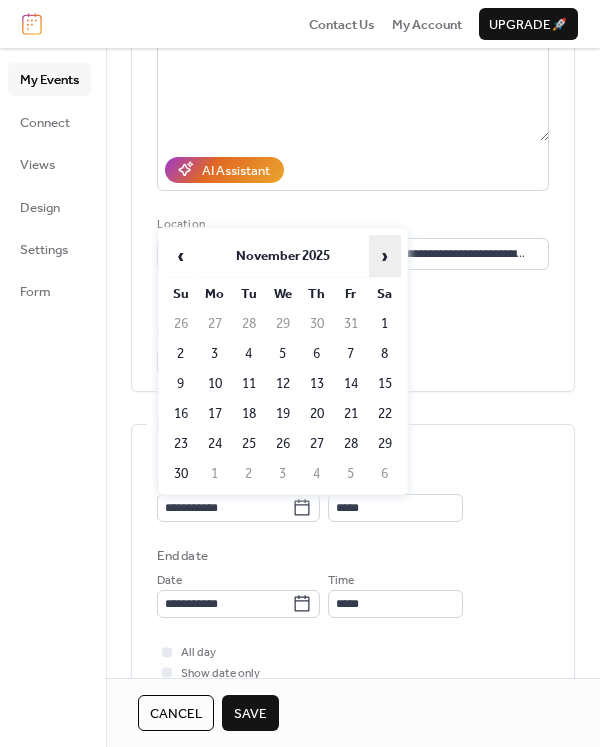 click on "›" at bounding box center [385, 256] 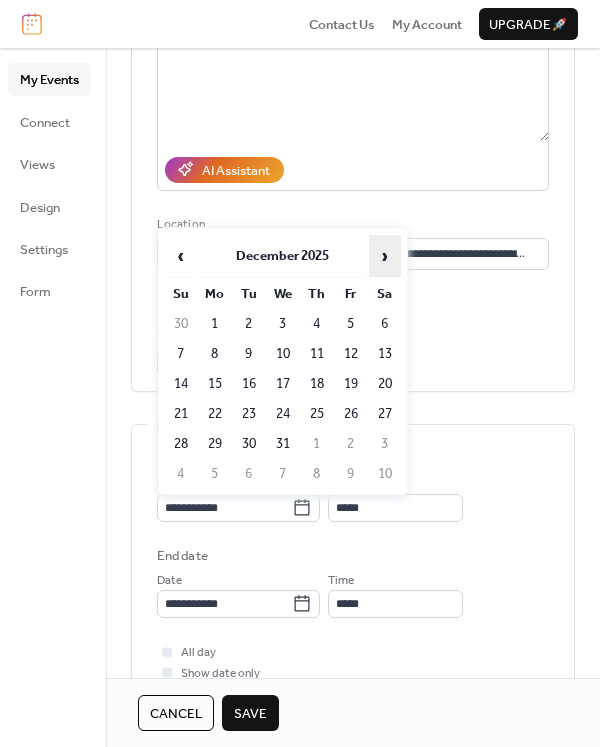 click on "›" at bounding box center [385, 256] 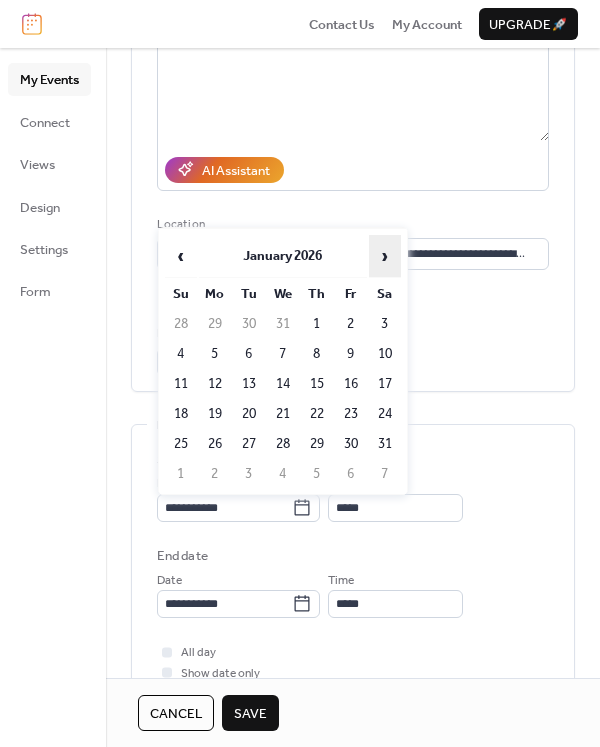 click on "›" at bounding box center [385, 256] 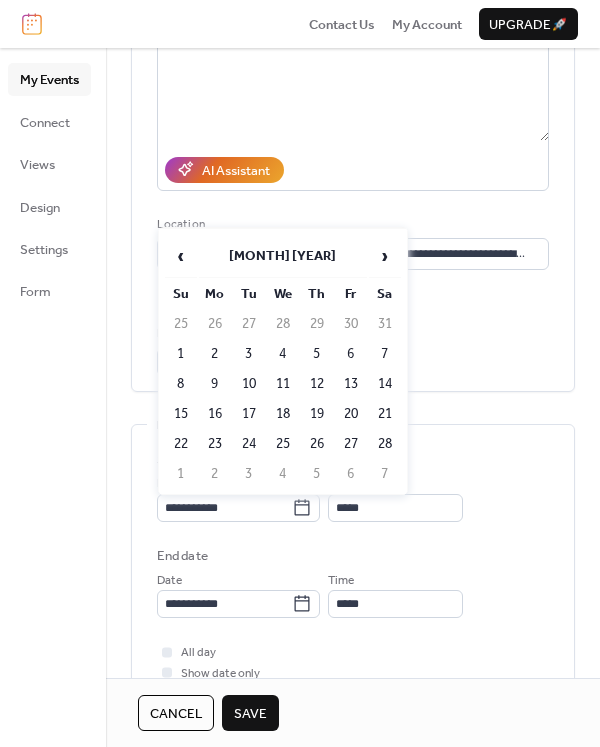 click on "3" at bounding box center [249, 354] 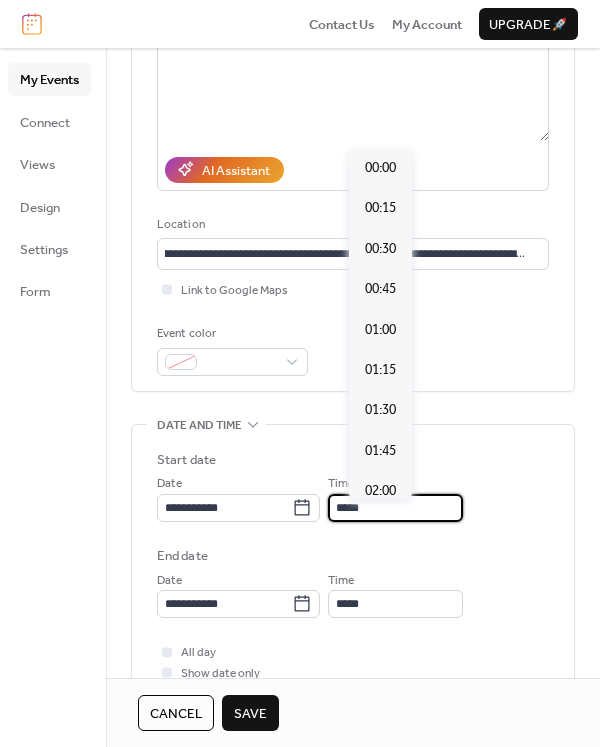 click on "*****" at bounding box center (395, 508) 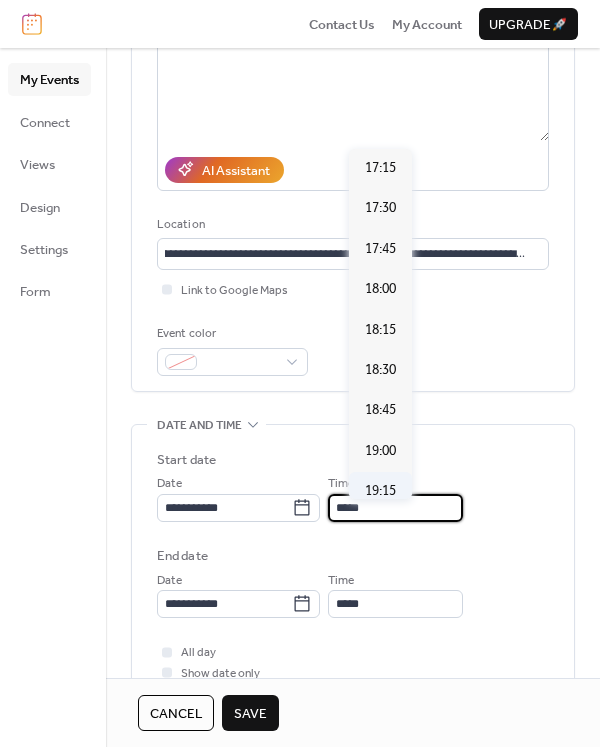 scroll, scrollTop: 2801, scrollLeft: 0, axis: vertical 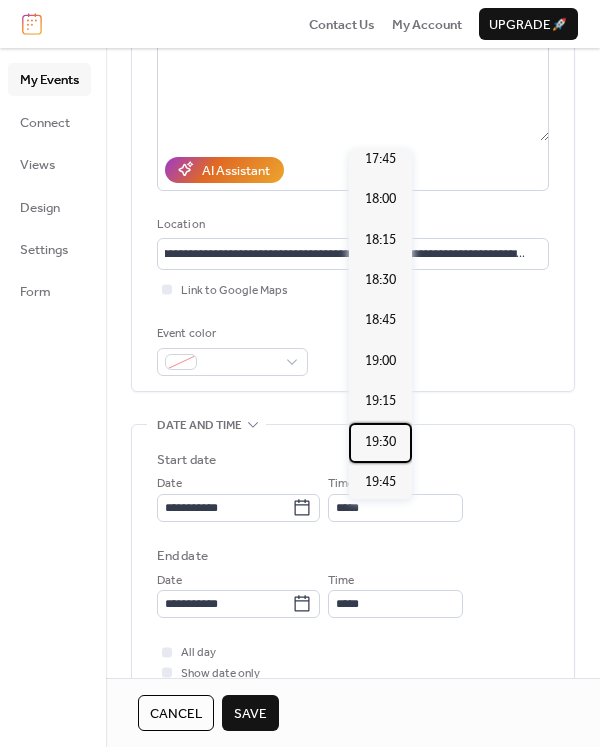 click on "19:30" at bounding box center [380, 442] 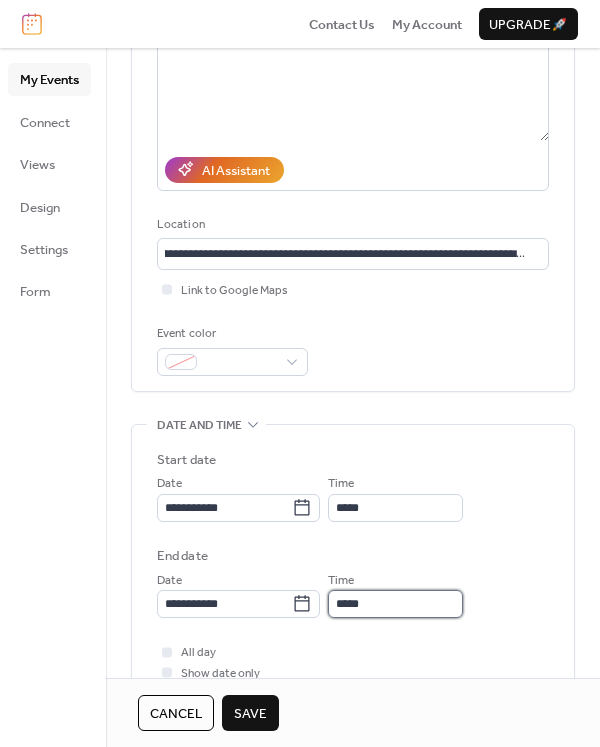 click on "*****" at bounding box center [395, 604] 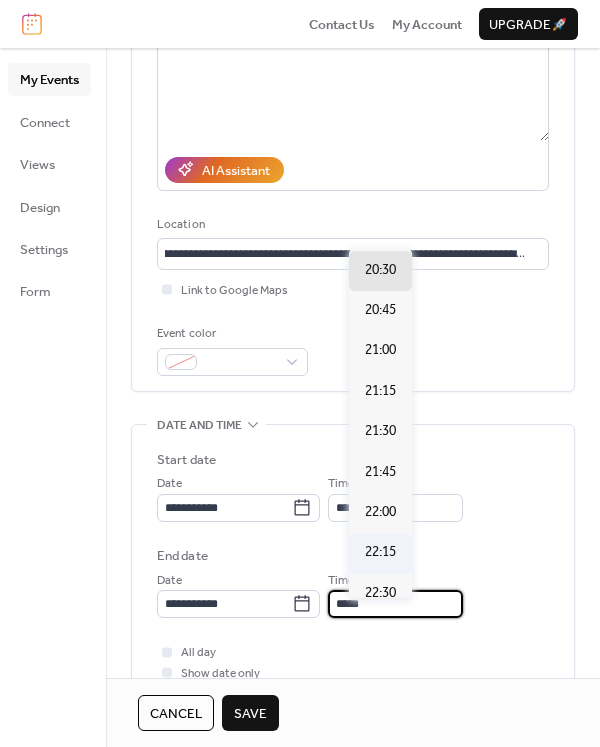 scroll, scrollTop: 122, scrollLeft: 0, axis: vertical 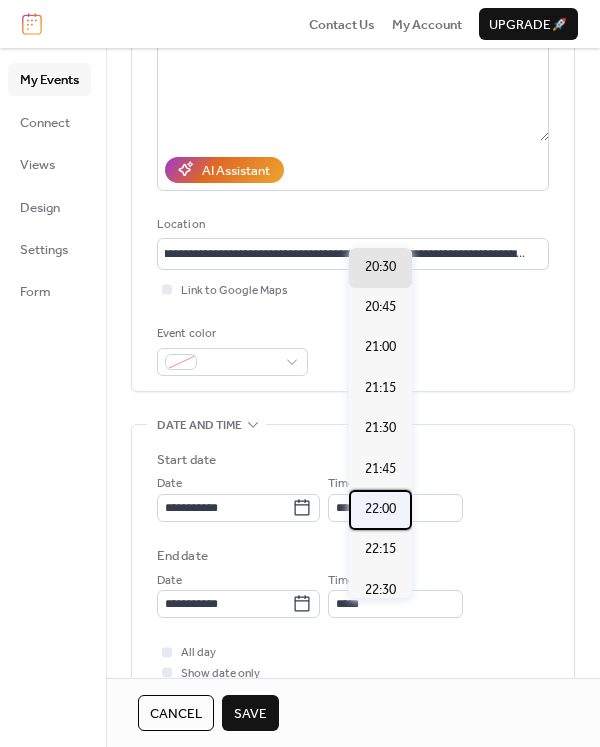 click on "22:00" at bounding box center (380, 509) 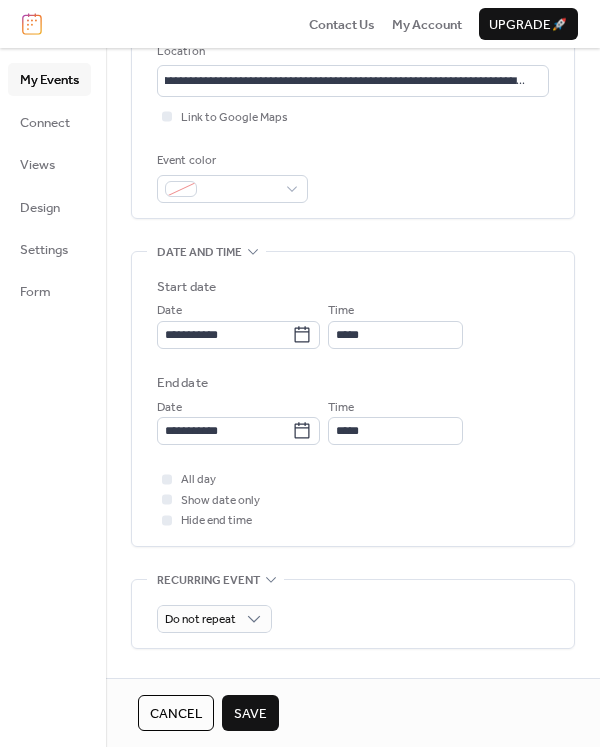 scroll, scrollTop: 438, scrollLeft: 0, axis: vertical 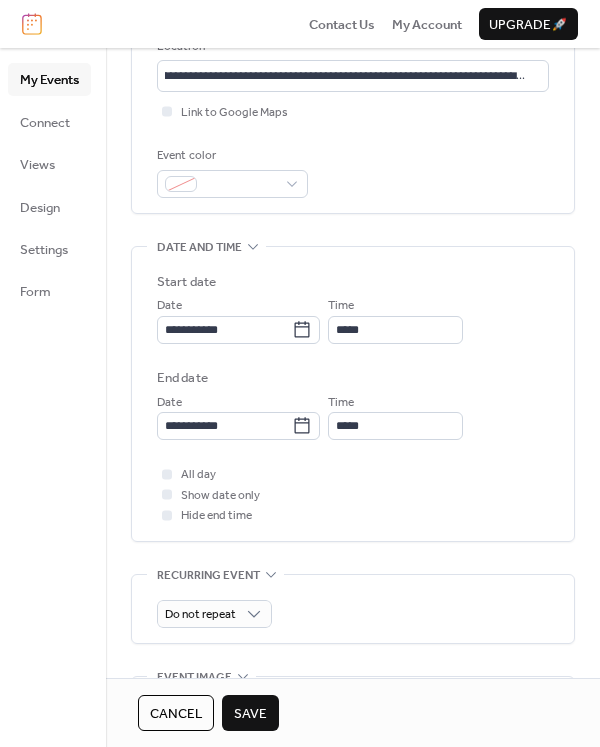 click on "Save" at bounding box center [250, 713] 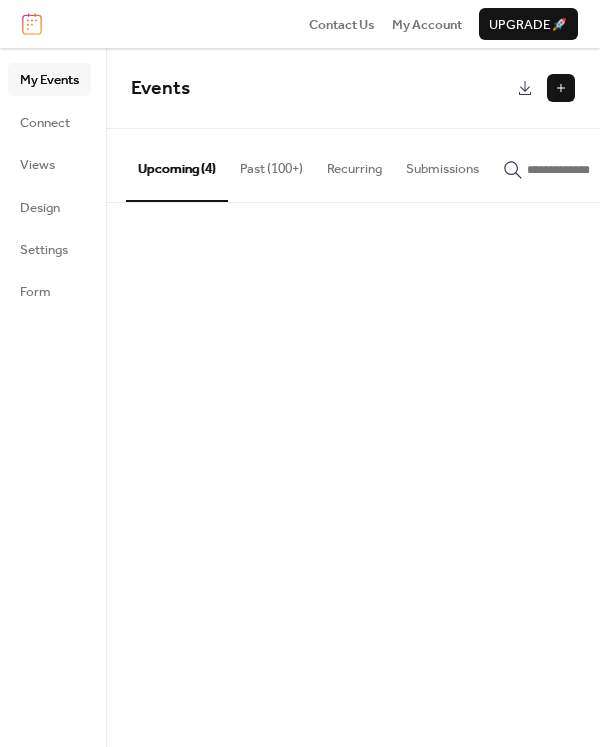 scroll, scrollTop: 0, scrollLeft: 0, axis: both 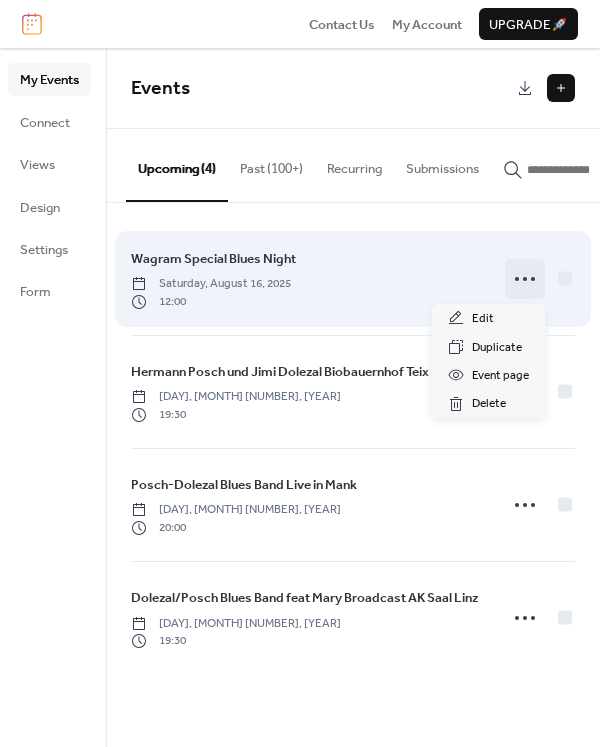 click 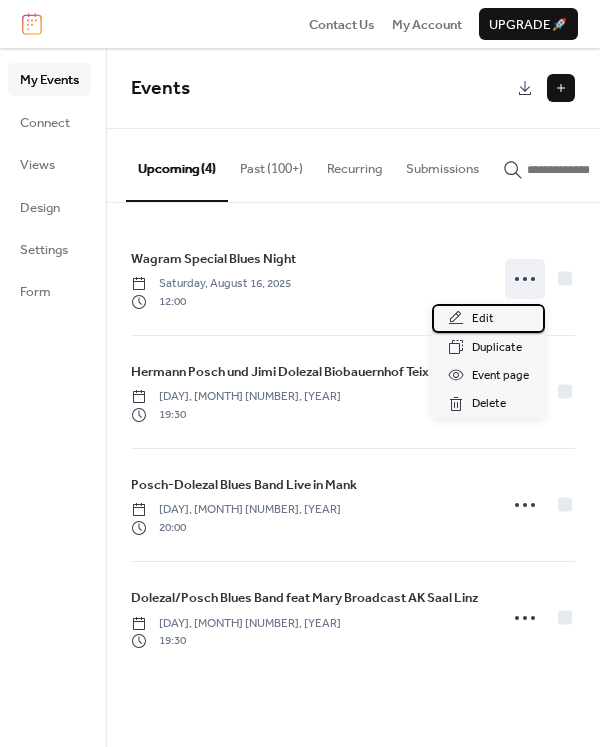 click on "Edit" at bounding box center [483, 319] 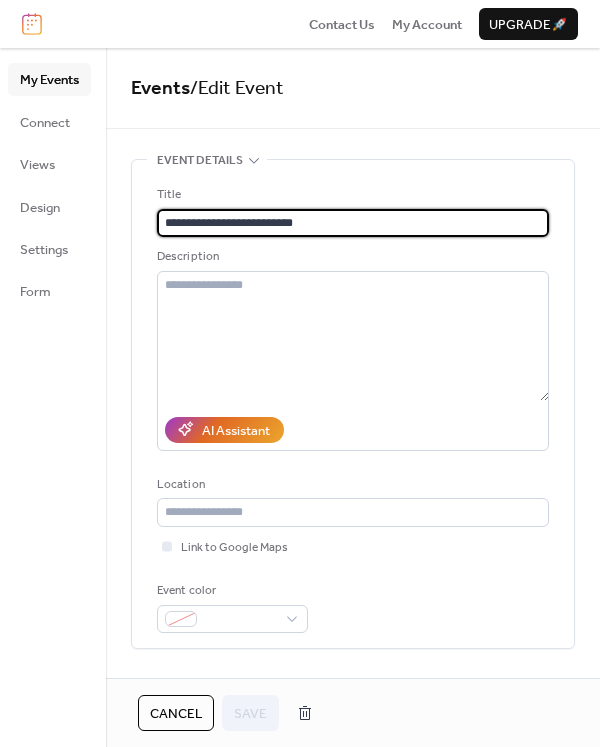 click on "**********" at bounding box center (353, 223) 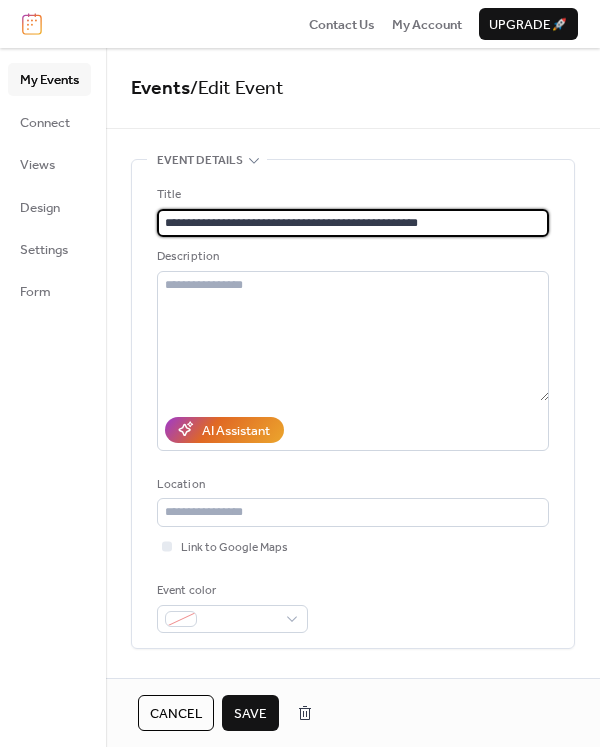 click on "**********" at bounding box center [353, 223] 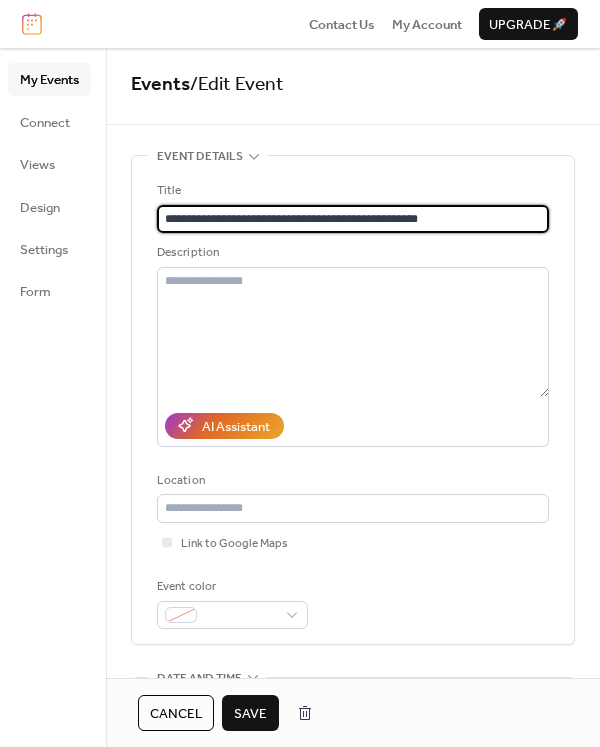 type on "**********" 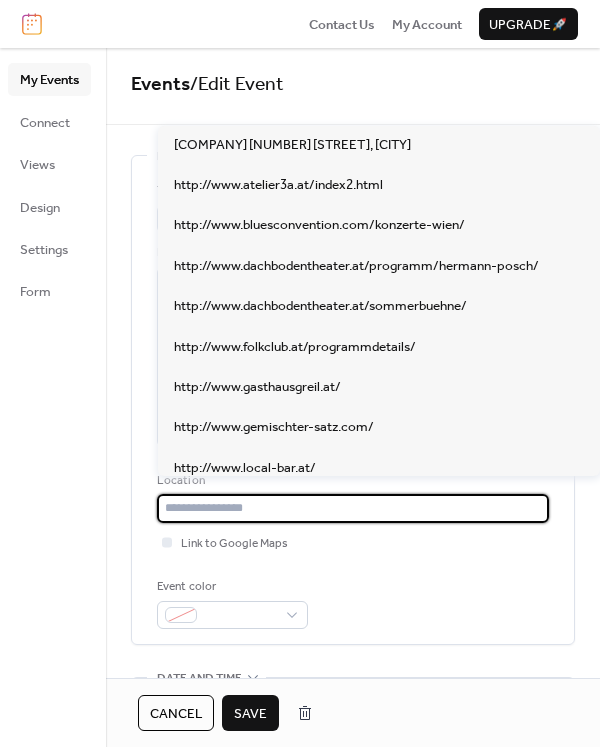 click at bounding box center [353, 508] 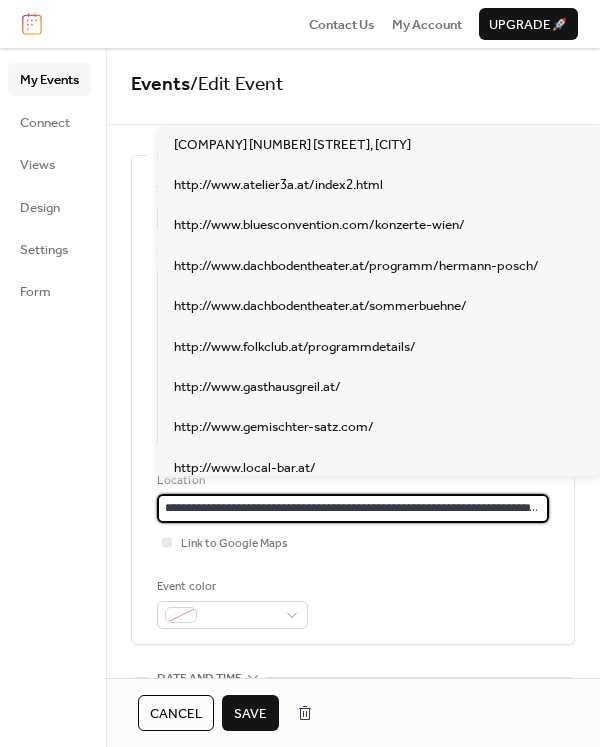 scroll, scrollTop: 0, scrollLeft: 160, axis: horizontal 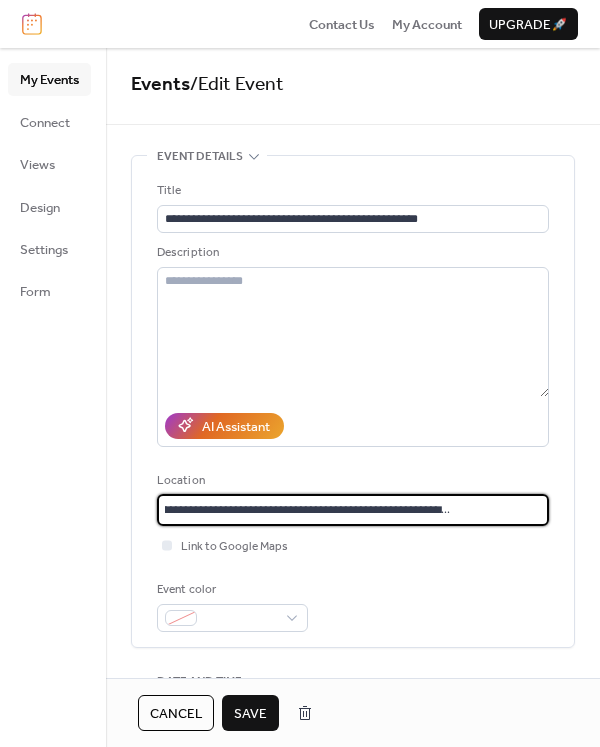 type on "**********" 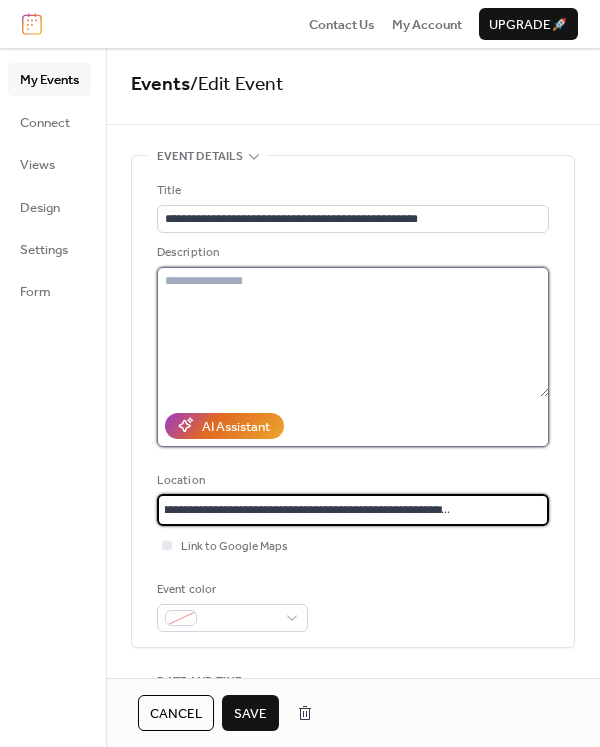type 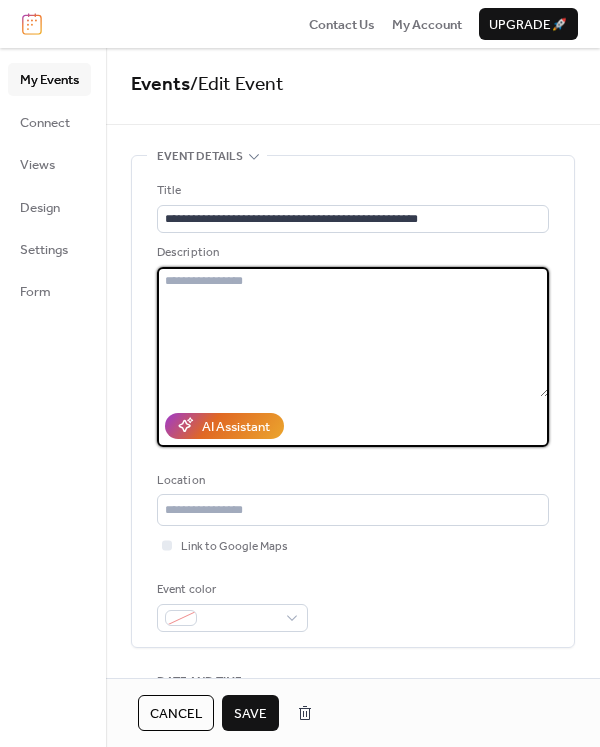 scroll, scrollTop: 0, scrollLeft: 0, axis: both 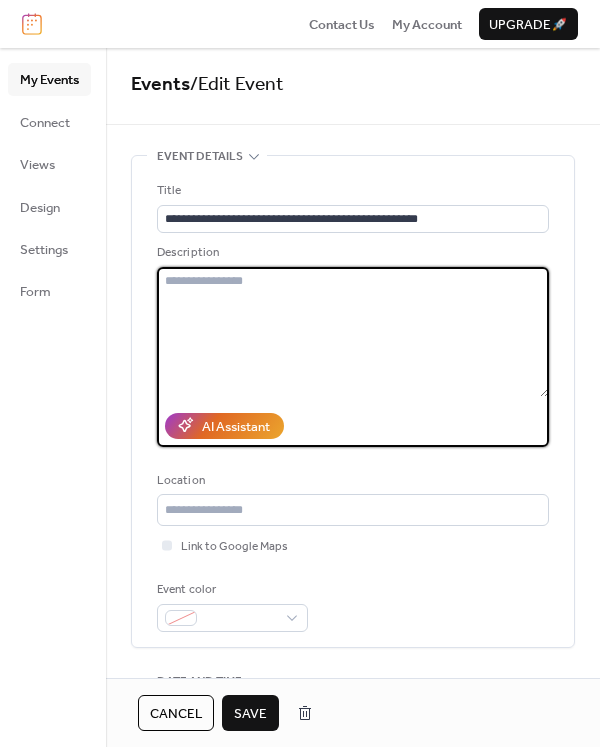 paste on "**********" 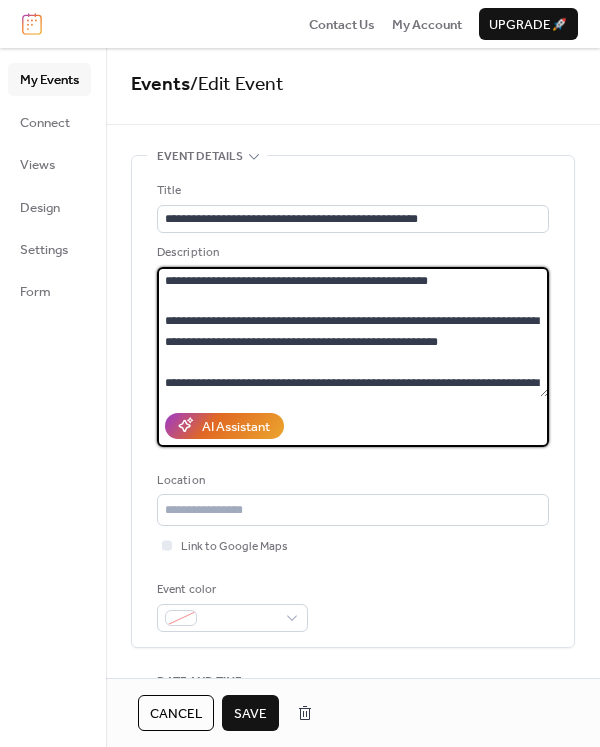 scroll, scrollTop: 140, scrollLeft: 0, axis: vertical 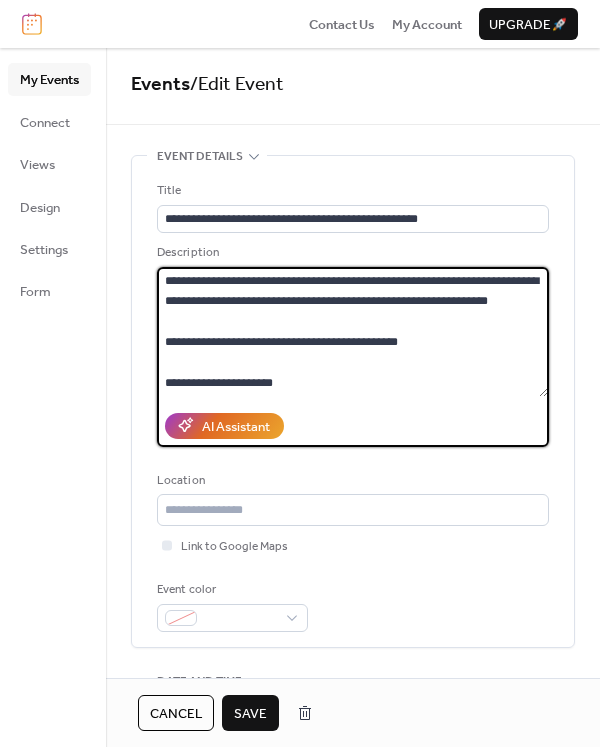 click on "**********" at bounding box center (352, 332) 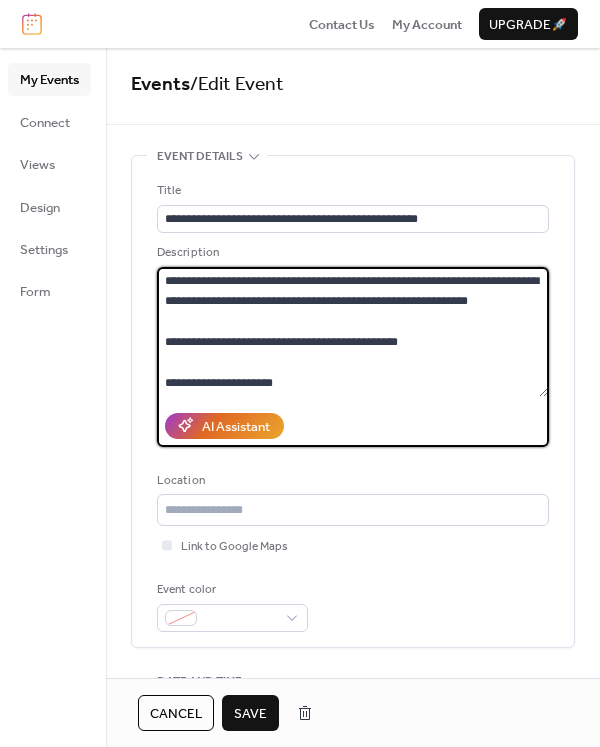 scroll, scrollTop: 122, scrollLeft: 0, axis: vertical 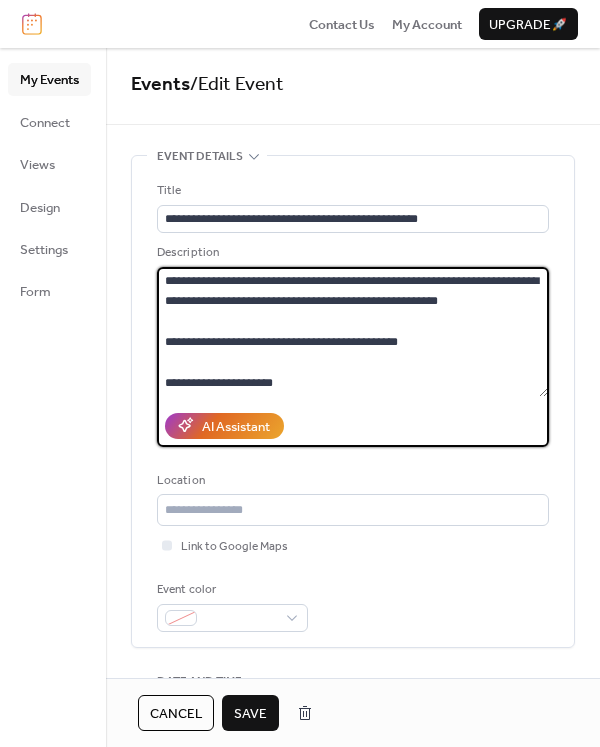 paste on "**********" 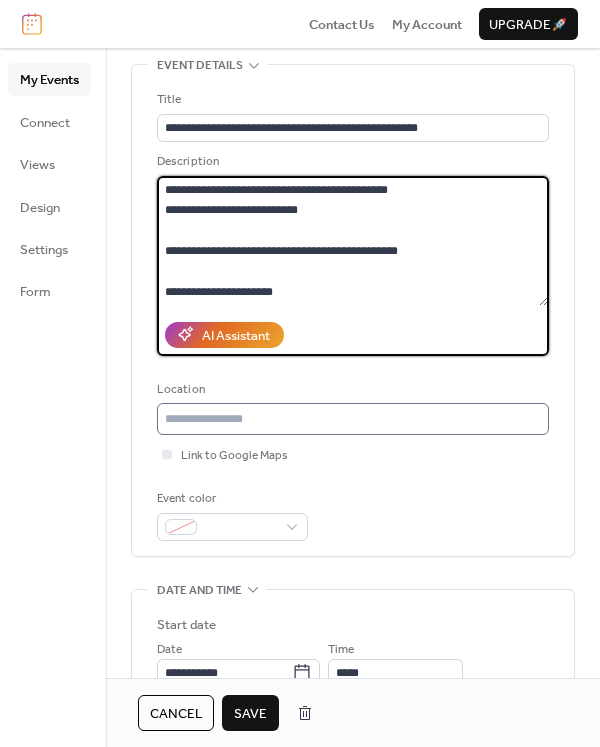 scroll, scrollTop: 96, scrollLeft: 0, axis: vertical 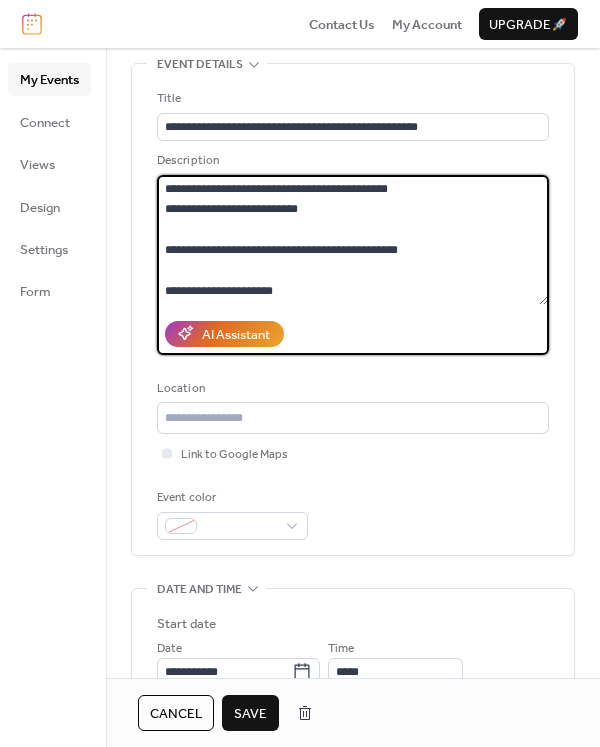 type on "**********" 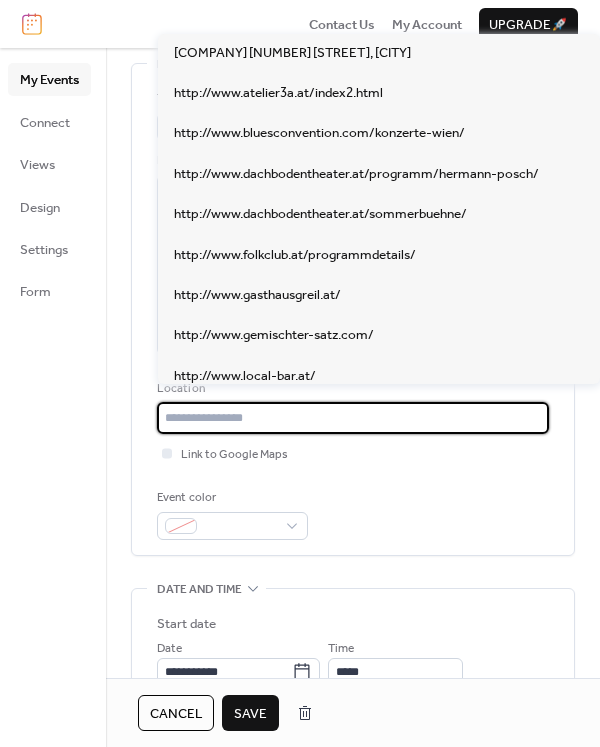 click at bounding box center [352, 418] 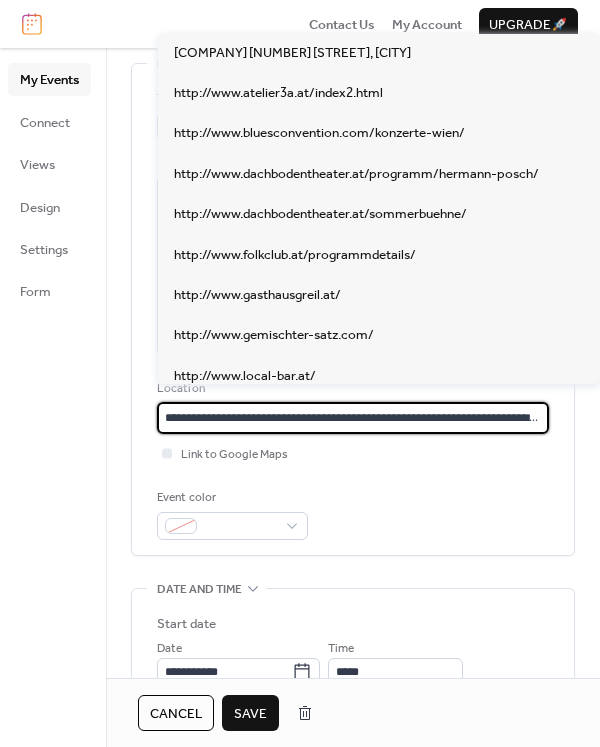 scroll, scrollTop: 0, scrollLeft: 160, axis: horizontal 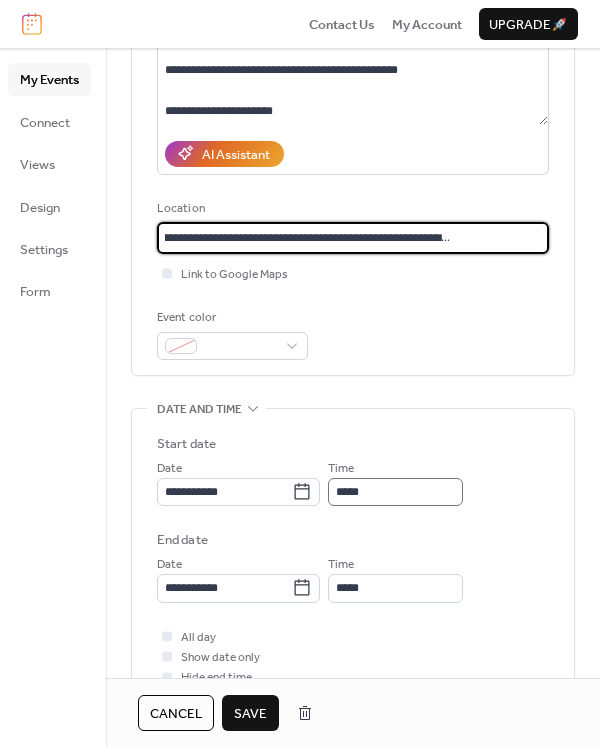 type on "**********" 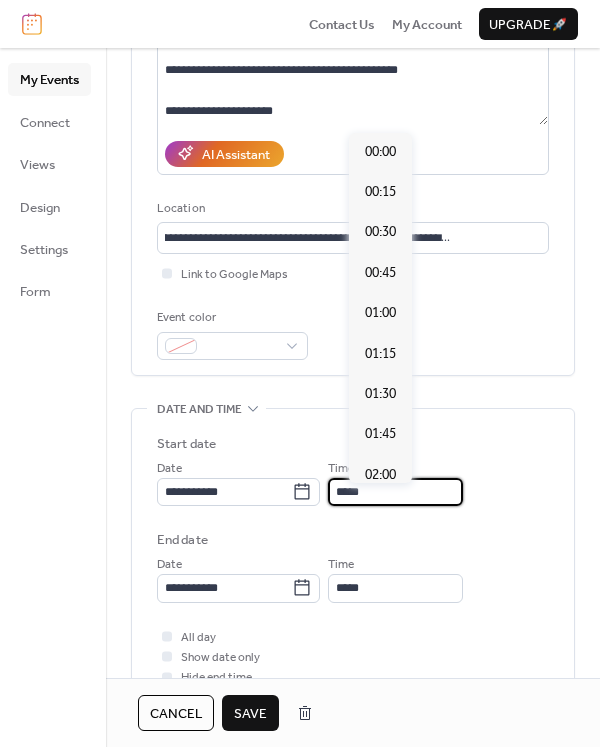 scroll, scrollTop: 1915, scrollLeft: 0, axis: vertical 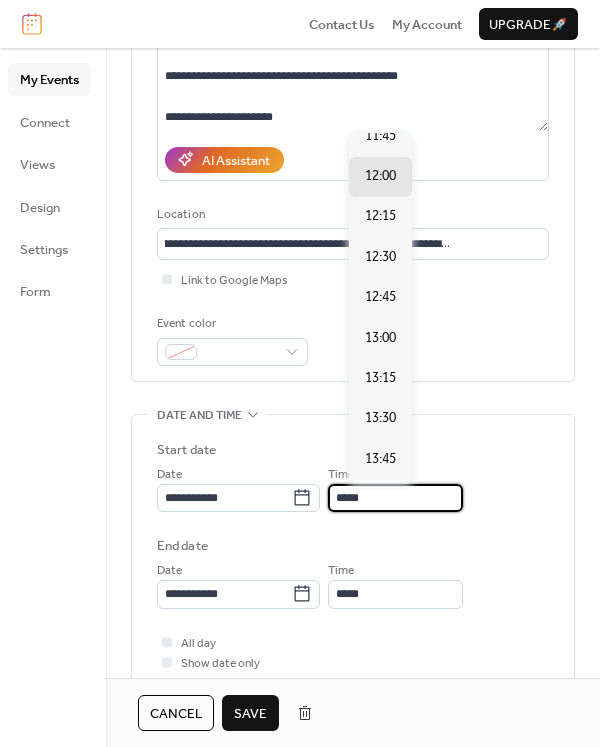 click on "*****" at bounding box center [395, 498] 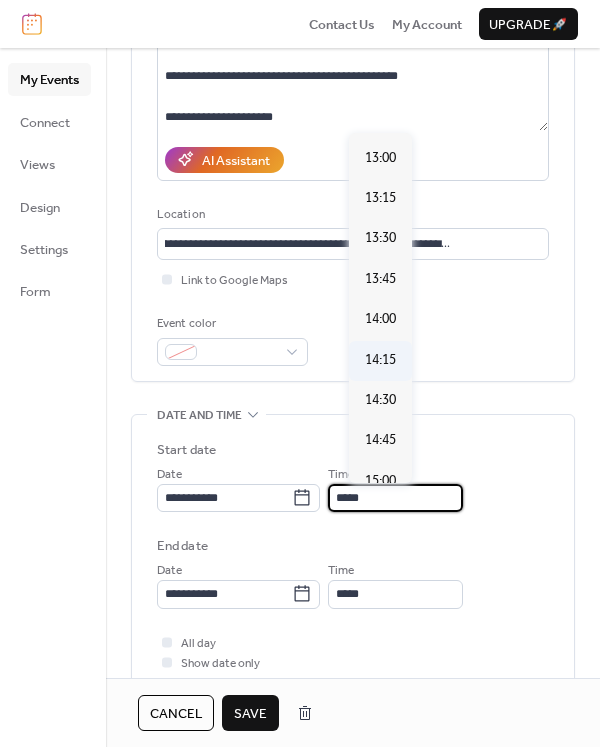 scroll, scrollTop: 2137, scrollLeft: 0, axis: vertical 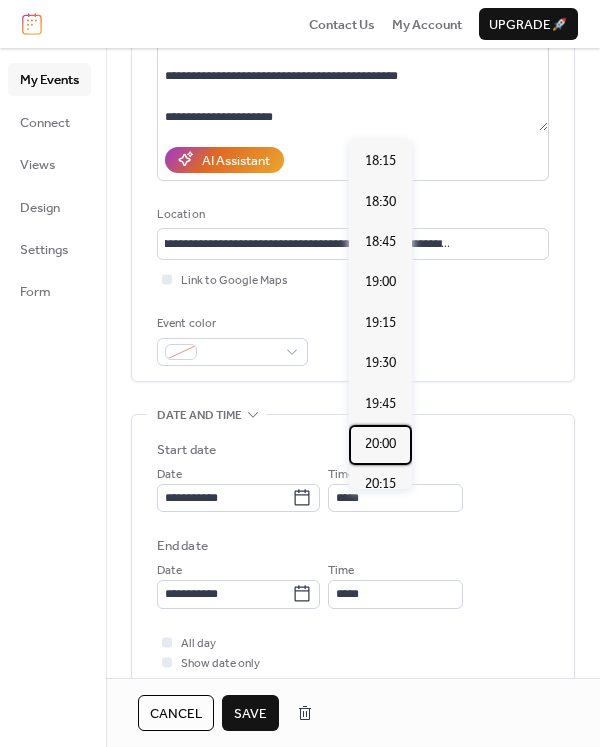 click on "20:00" at bounding box center [380, 444] 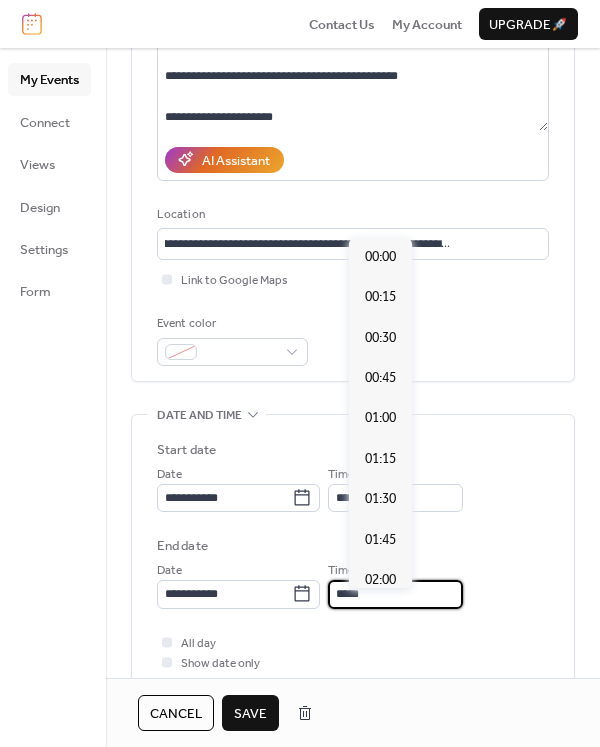 click on "*****" at bounding box center (395, 594) 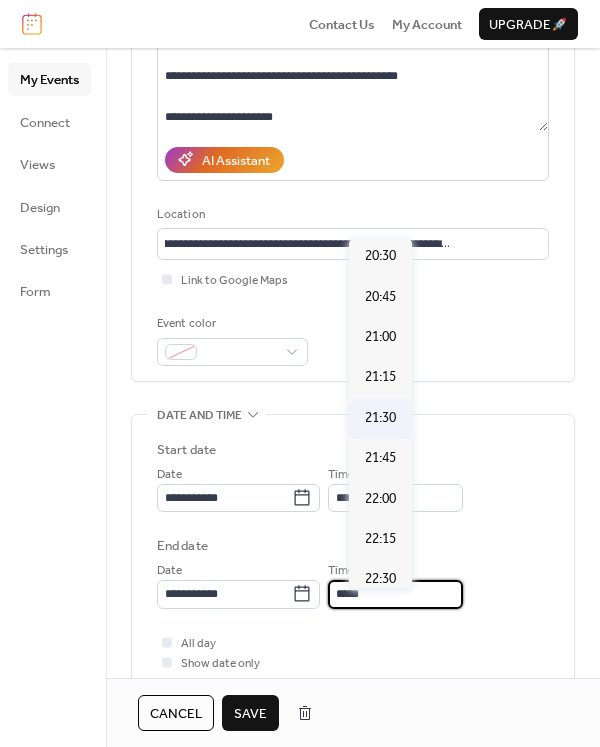 scroll, scrollTop: 3340, scrollLeft: 0, axis: vertical 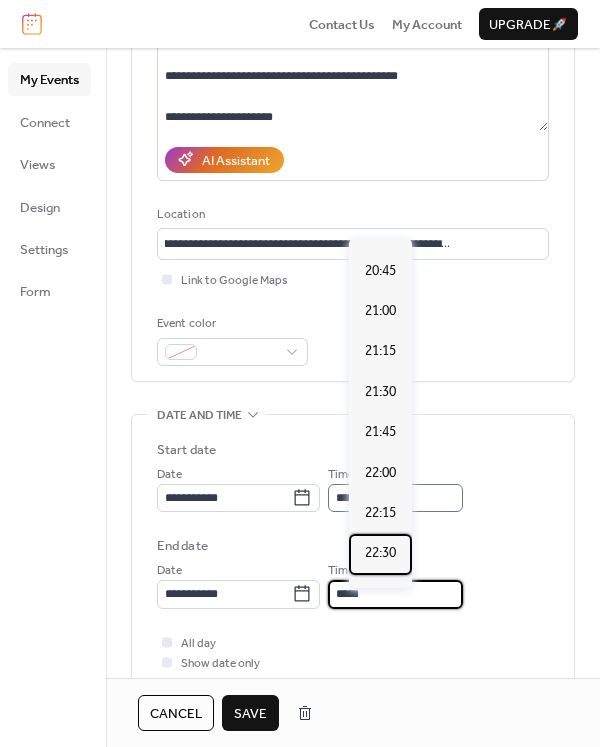 click on "22:30" at bounding box center (380, 553) 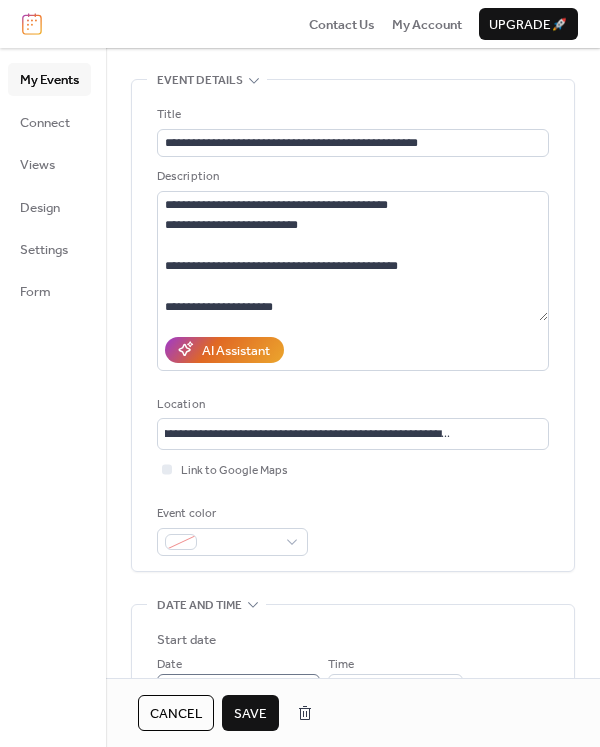scroll, scrollTop: 0, scrollLeft: 0, axis: both 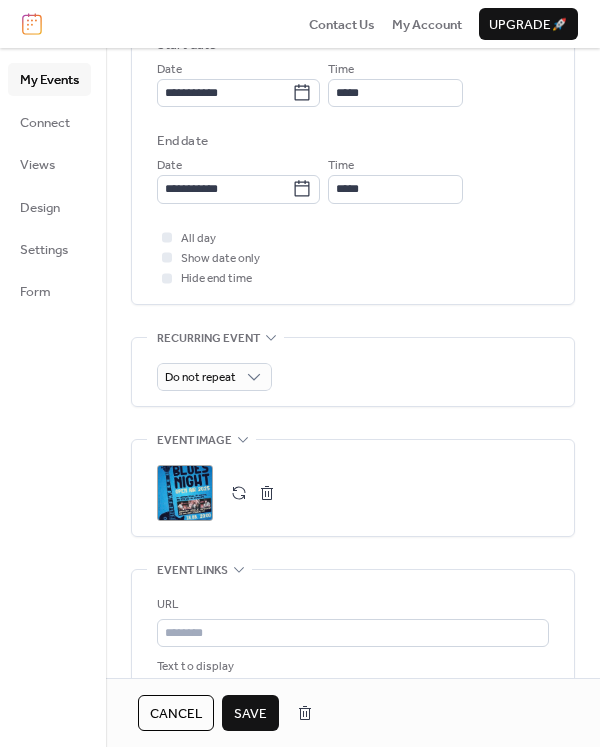 click on ";" at bounding box center [185, 493] 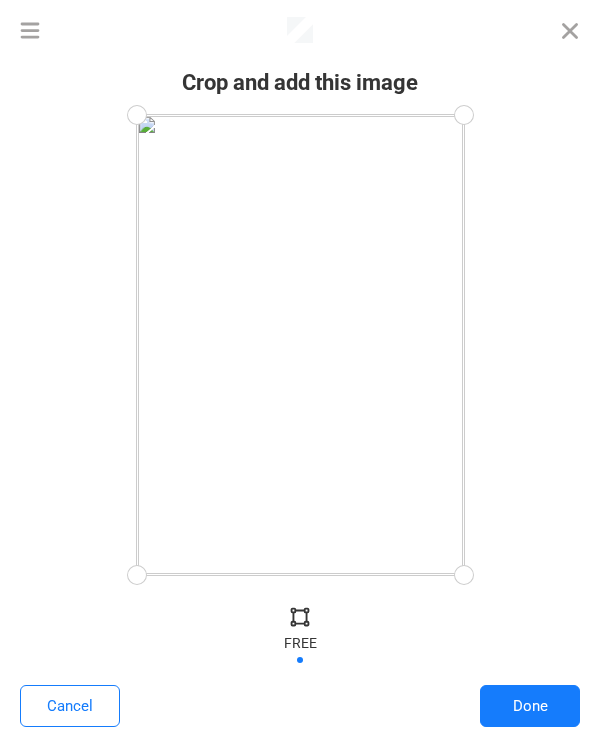 click on "Done" at bounding box center [530, 706] 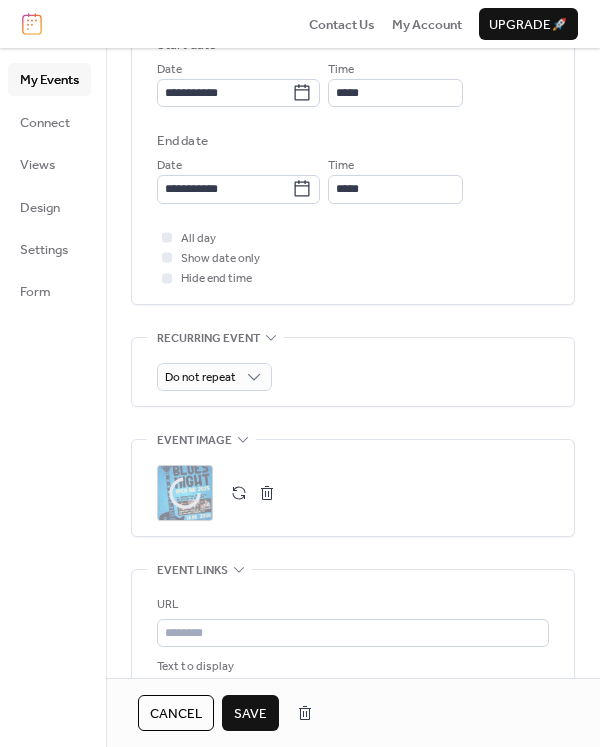 scroll, scrollTop: 122, scrollLeft: 0, axis: vertical 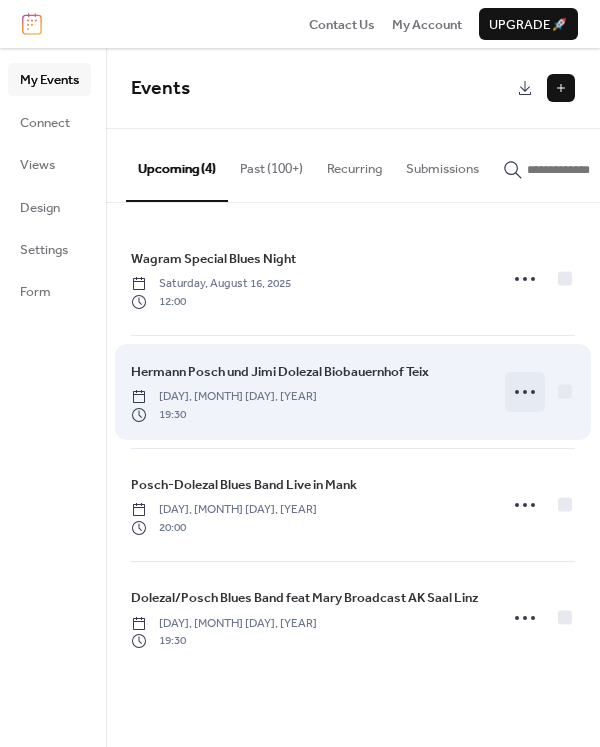 click 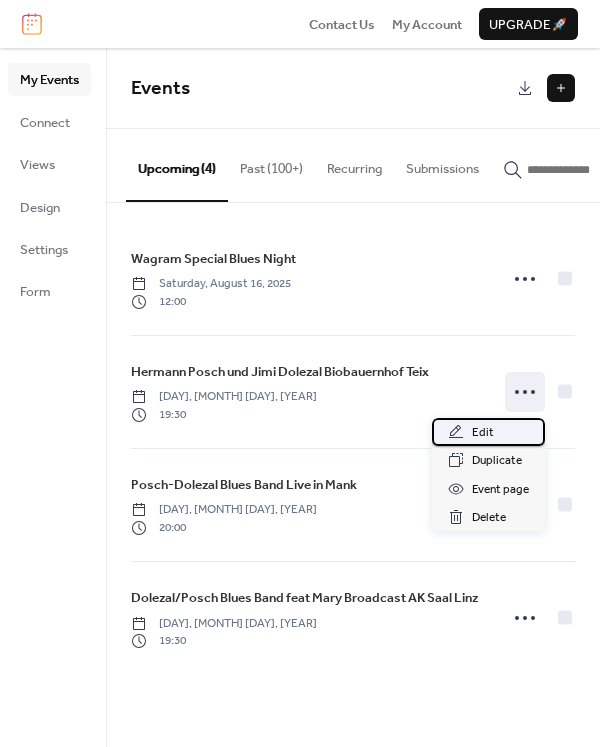 click on "Edit" at bounding box center [488, 432] 